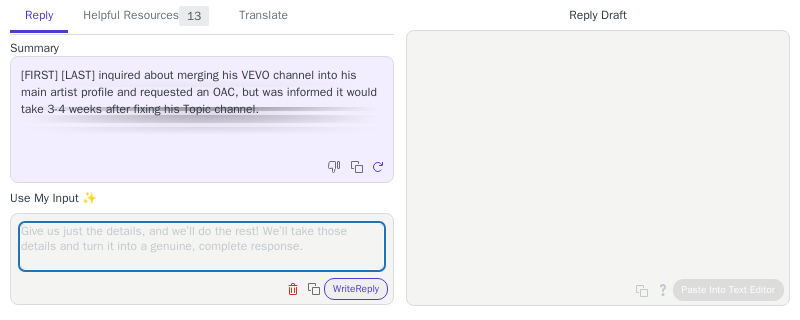 click at bounding box center [202, 246] 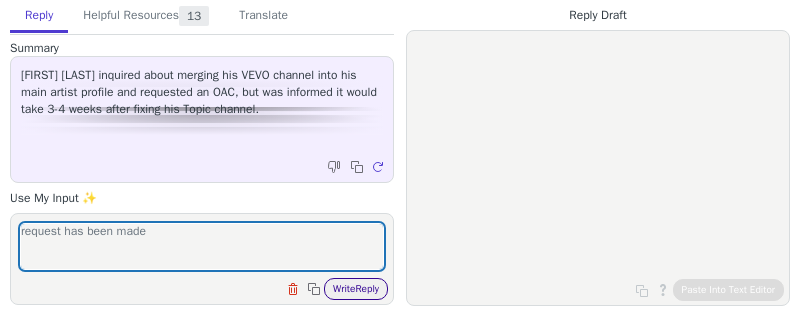 type on "request has been made" 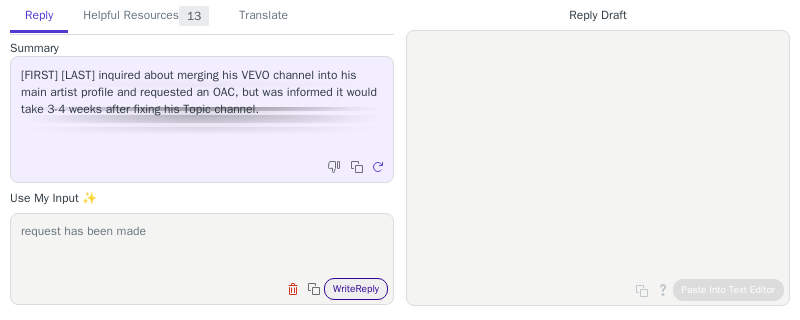 click on "Write  Reply" at bounding box center (356, 289) 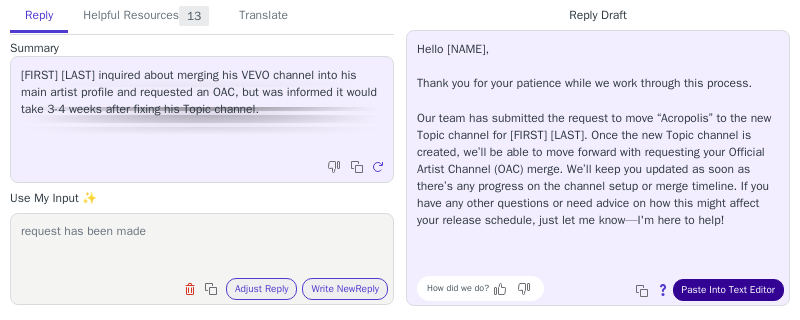 click on "Paste Into Text Editor" at bounding box center (728, 290) 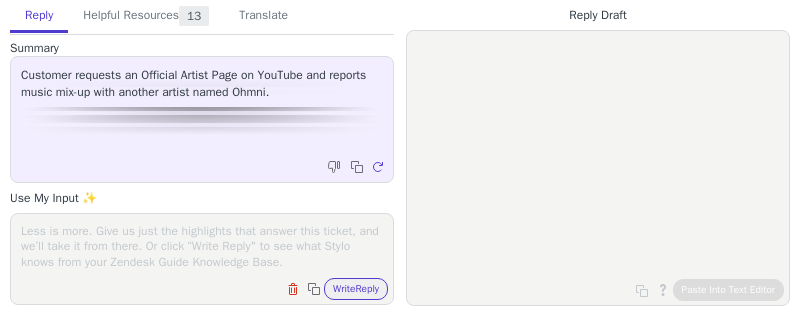 scroll, scrollTop: 0, scrollLeft: 0, axis: both 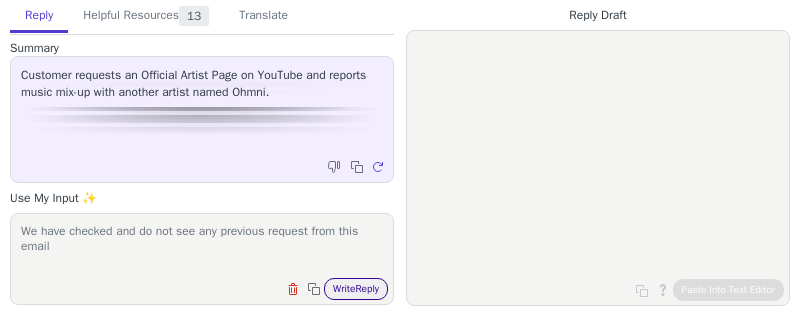 type on "We have checked and do not see any previous request from this email" 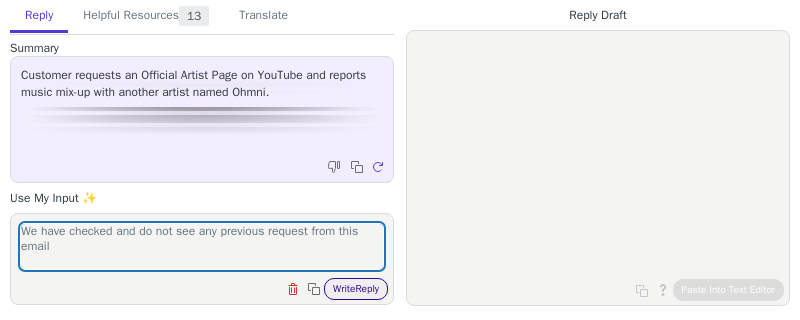 click on "Write  Reply" at bounding box center [356, 289] 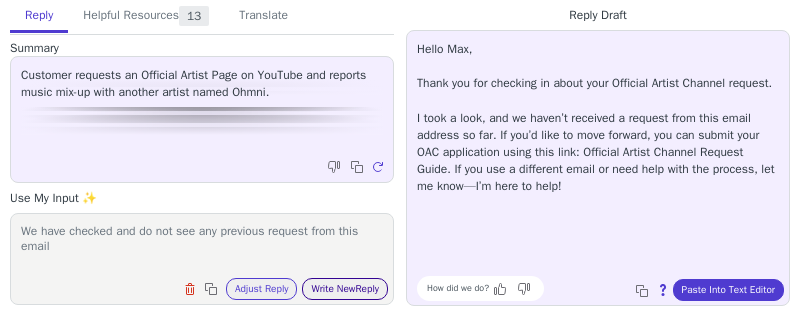 click on "Write New  Reply" at bounding box center (345, 289) 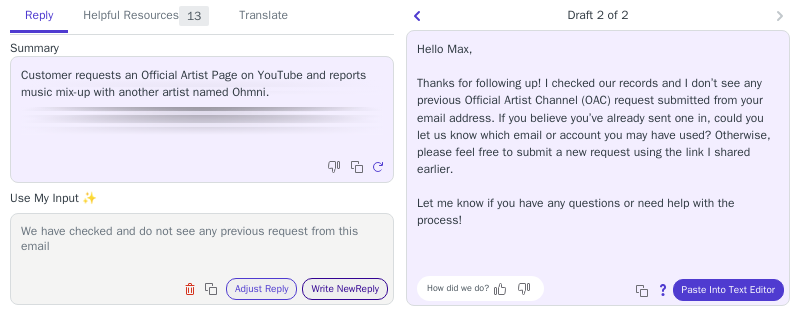 click on "Write New  Reply" at bounding box center [345, 289] 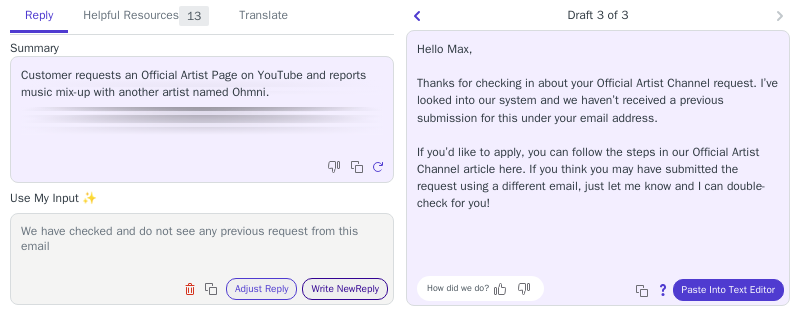 click on "Write New  Reply" at bounding box center [345, 289] 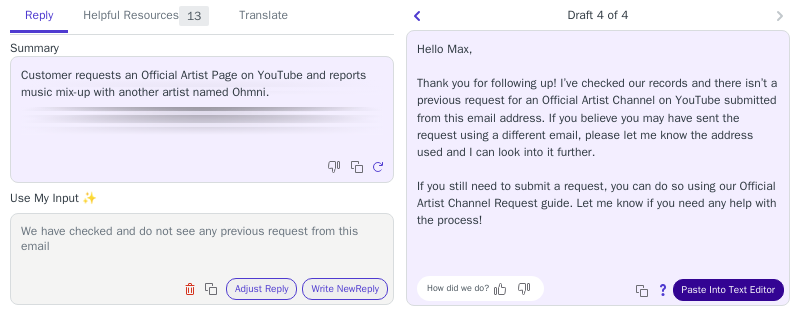 click on "Paste Into Text Editor" at bounding box center (728, 290) 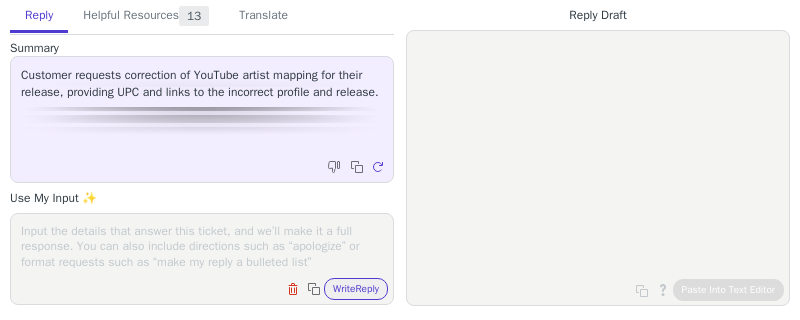 scroll, scrollTop: 0, scrollLeft: 0, axis: both 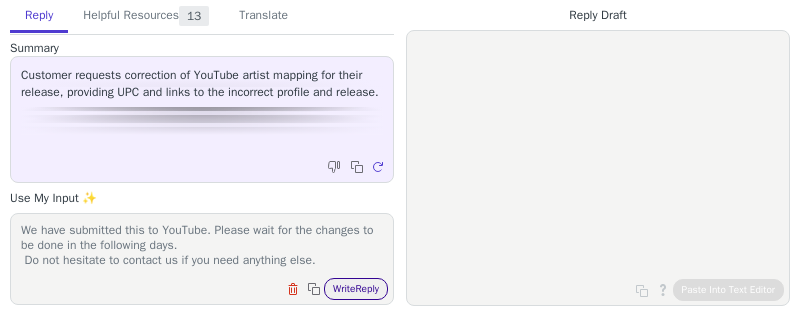 type on "Hi,
Thanks for reaching out!
We have submitted this to YouTube. Please wait for the changes to be done in the following days.
Do not hesitate to contact us if you need anything else." 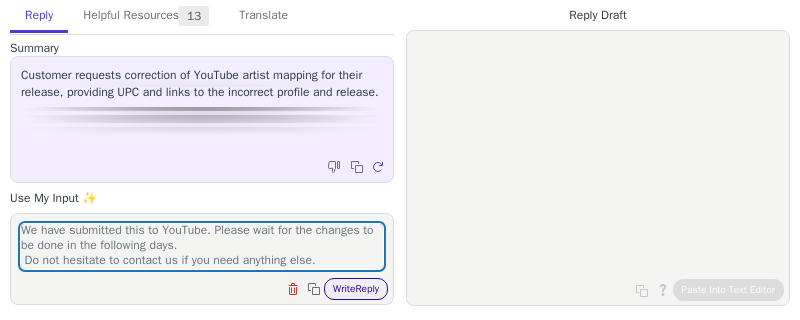 click on "Write  Reply" at bounding box center (356, 289) 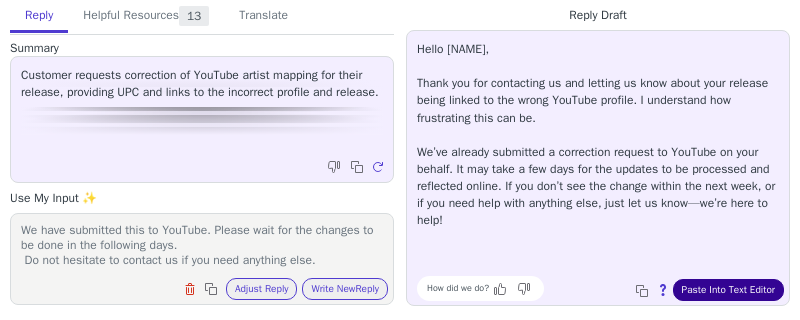 click on "Paste Into Text Editor" at bounding box center (728, 290) 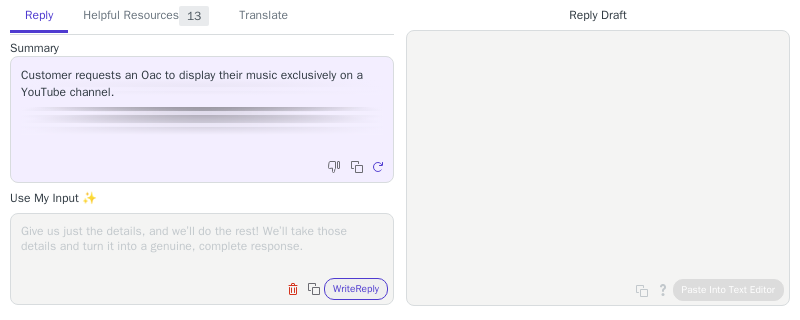 scroll, scrollTop: 0, scrollLeft: 0, axis: both 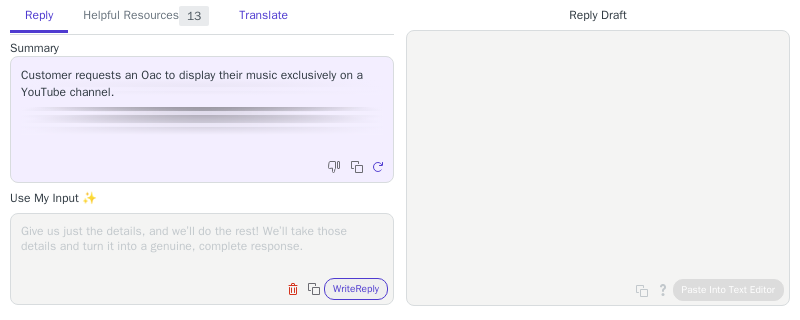 click on "Translate" at bounding box center (263, 16) 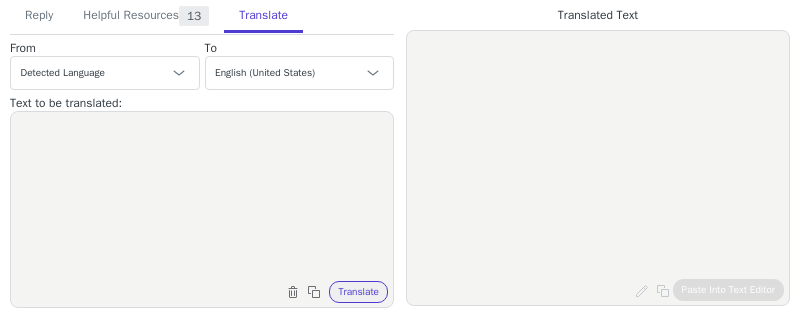 click at bounding box center [202, 197] 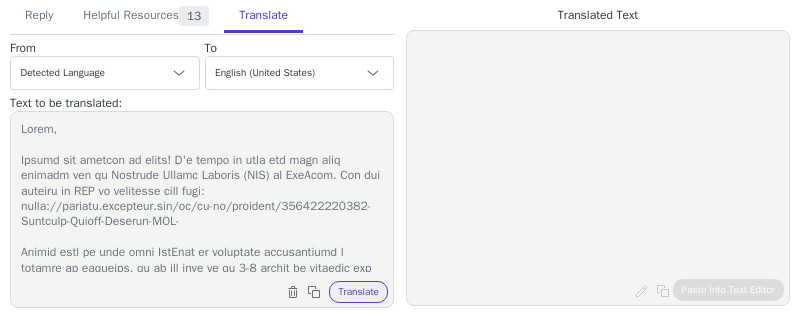 scroll, scrollTop: 327, scrollLeft: 0, axis: vertical 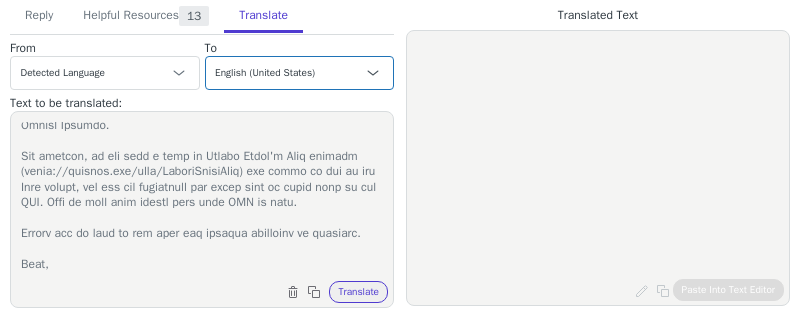type on "Hello,
Thanks for getting in touch! I'm happy to help you with your request for an Official Artist Channel (OAC) on YouTube. You can request an OAC by following this link: https://support.symdistro.com/hc/en-us/articles/360034127132-Official-Artist-Channel-OAC-
Please keep in mind that YouTube is currently experiencing a backlog of requests, so it may take up to 3-4 months to complete the process. Unfortunately, we are unable to expedite any requests.
Once your OAC is set up, it will link all three of your channels together - your personal channel, Vevo channel (if you have one), and Topic channel - and convert your personal channel into an Official Artist Channel. The Vevo and Topic channels will still exist separately, but the videos on these channels (and future releases) will automatically appear on your Official Artist Channel. You will retain full login access to your Official Artist Channel.
For example, if you take a look at [NAME]'s Vevo channel (https://youtube.com/user/TaylorSwiftVevo)..." 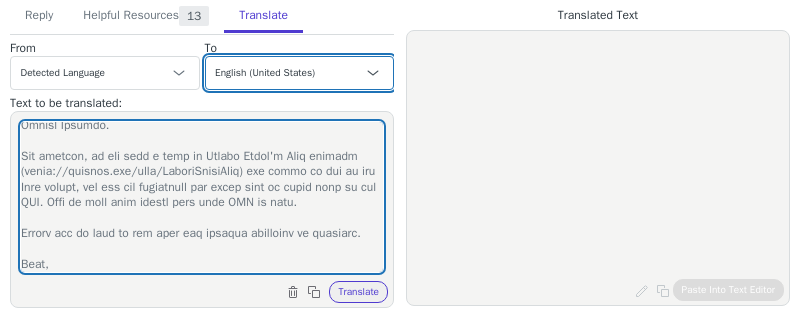click on "Czech English (United States) Danish Dutch French French (Canada) German Italian Japanese Korean Norwegian Polish Portuguese Portuguese (Brazil) - português (Brasil) Slovak Spanish - español Swedish" at bounding box center (300, 73) 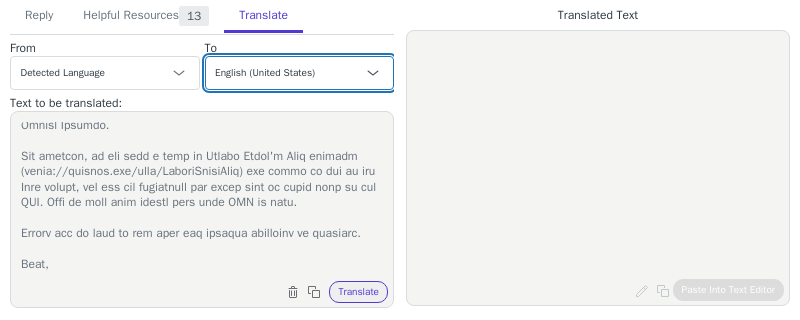 select on "es" 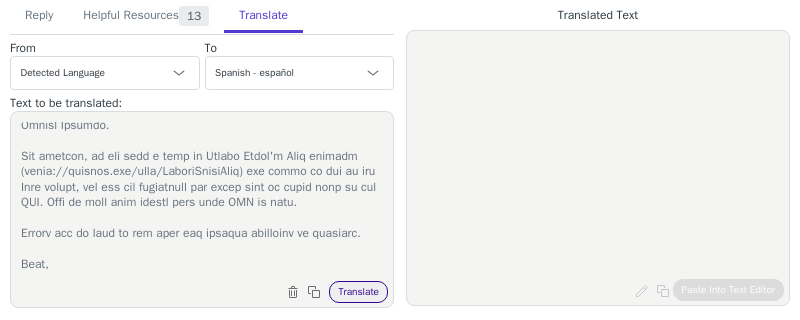 click on "Translate" at bounding box center (358, 292) 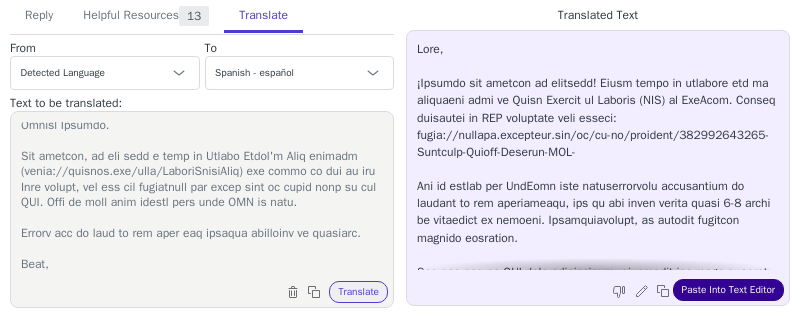 click on "Paste Into Text Editor" at bounding box center [728, 290] 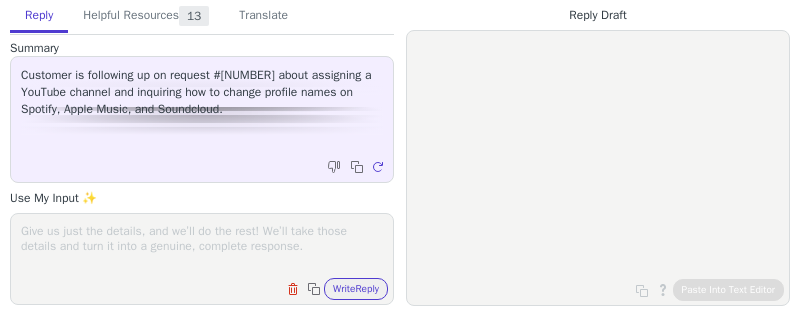 scroll, scrollTop: 0, scrollLeft: 0, axis: both 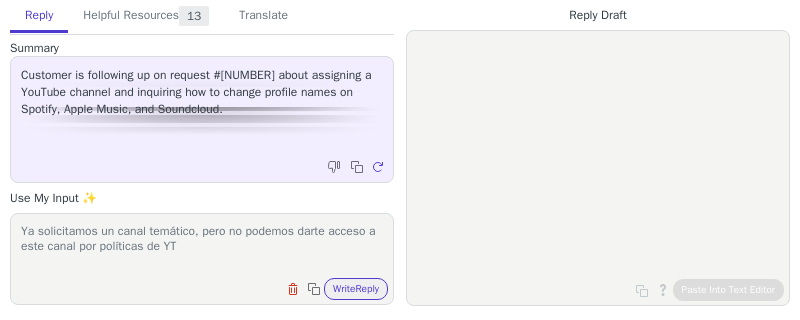 click on "Ya solicitmos un canal temático, pero no podemos darte acceso a este canal por políticas de YT" at bounding box center (202, 246) 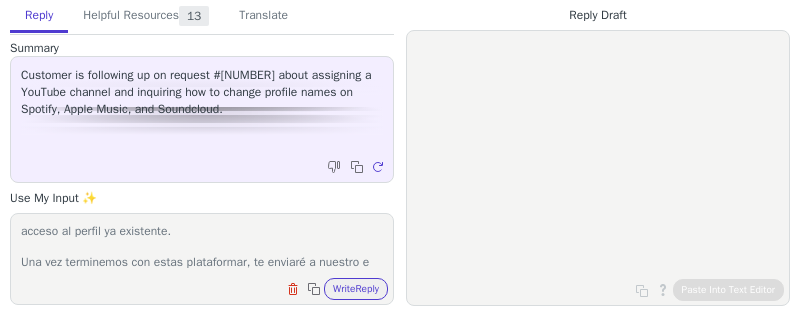 scroll, scrollTop: 62, scrollLeft: 0, axis: vertical 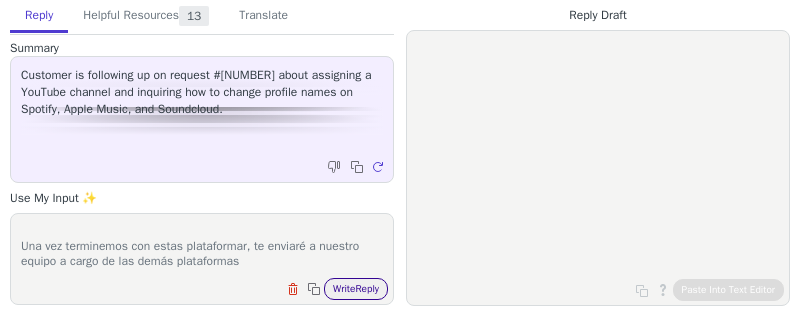 type on "Ya solicitmos un canal temático, pero no podemos darte acceso a este canal por políticas de YT. Para SC necesitamos saber si tienes un perfil previamente creado que desees unificar o si quieres acceso al perfil ya existente.
Una vez terminemos con estas plataformar, te enviaré a nuestro equipo a cargo de las demás plataformas" 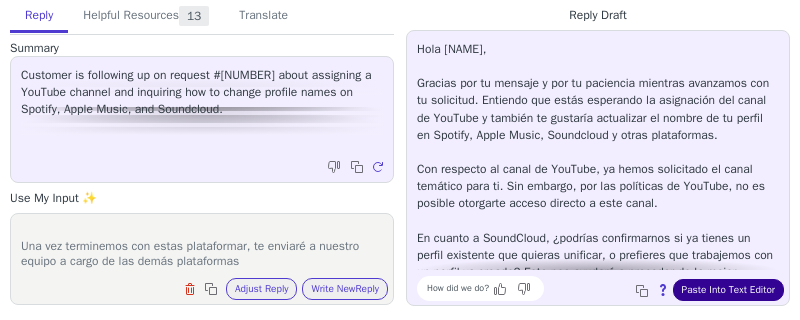 click on "Paste Into Text Editor" at bounding box center (728, 290) 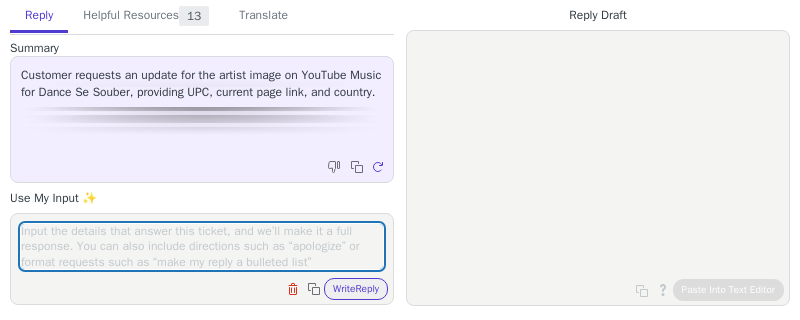 scroll, scrollTop: 0, scrollLeft: 0, axis: both 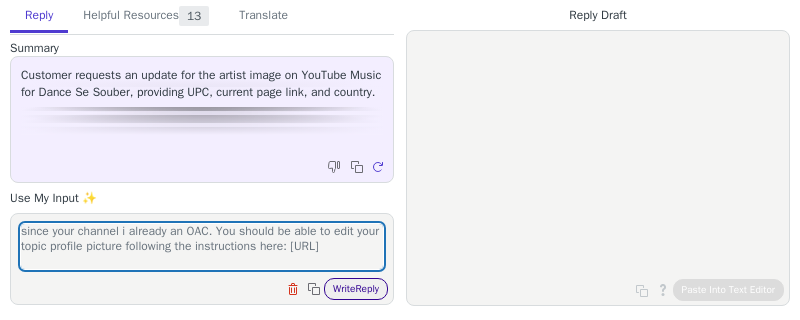 type on "since your channel i already an OAC. You should be able to edit your topic profile picture following the instructions here: [URL]" 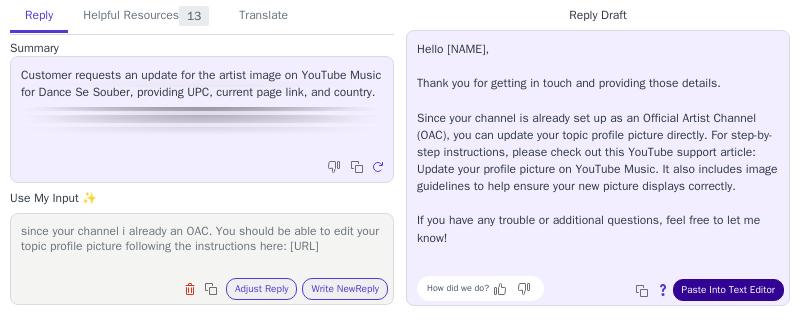 click on "Paste Into Text Editor" at bounding box center [728, 290] 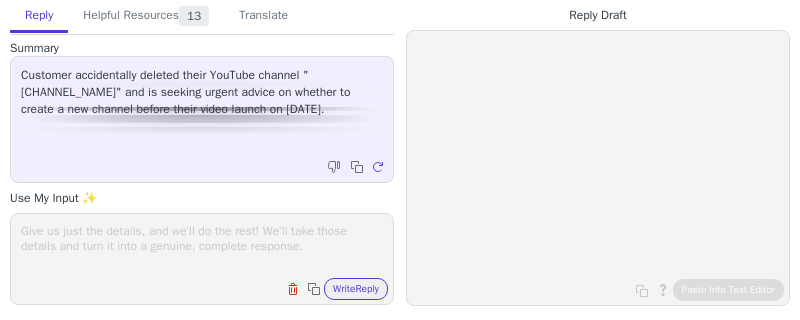 click at bounding box center [202, 246] 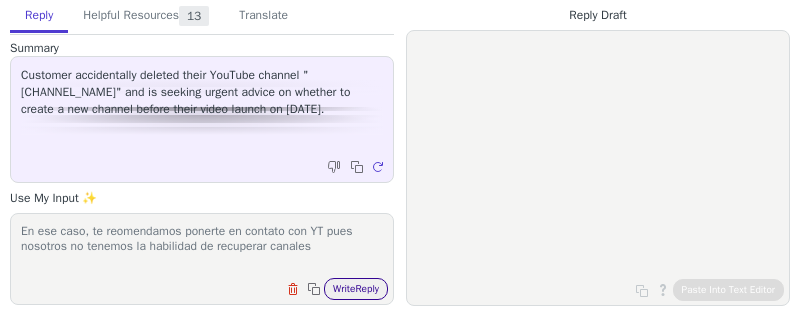 type on "En ese caso, te reomendamos ponerte en contato con YT pues nosotros no tenemos la habilidad de recuperar canales" 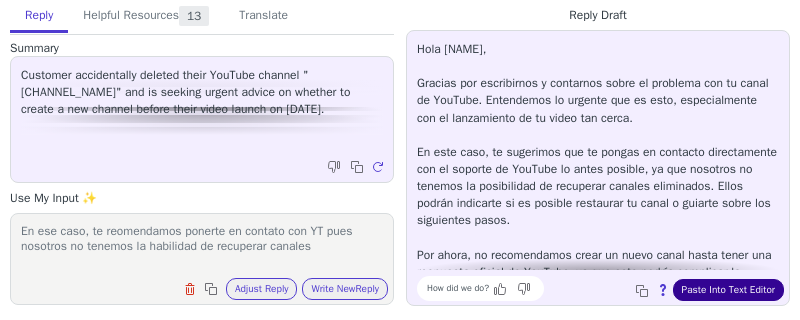 click on "Paste Into Text Editor" at bounding box center (728, 290) 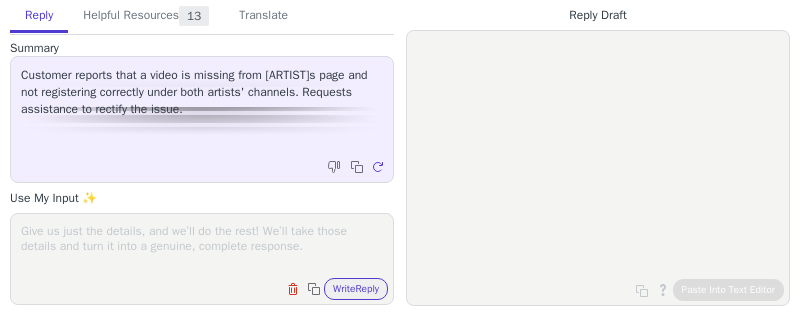 scroll, scrollTop: 0, scrollLeft: 0, axis: both 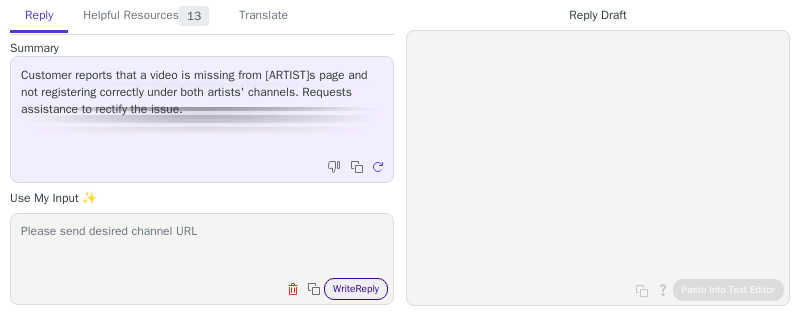 type on "Please send desired channel URL" 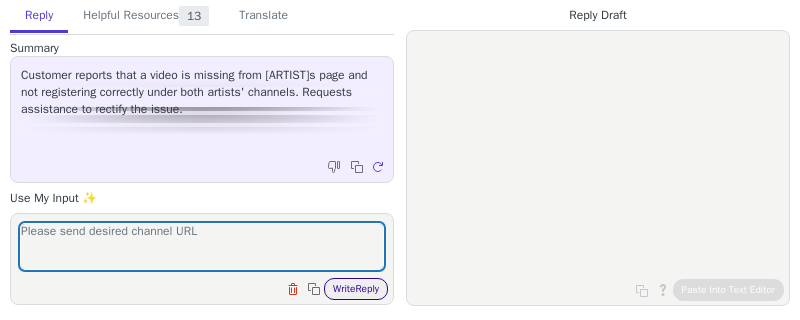 click on "Write  Reply" at bounding box center (356, 289) 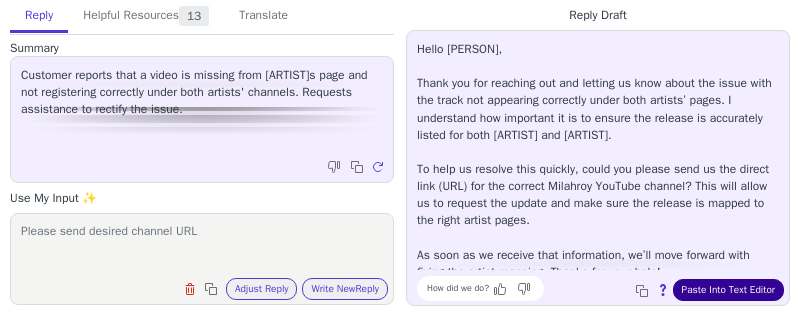 click on "Paste Into Text Editor" at bounding box center (728, 290) 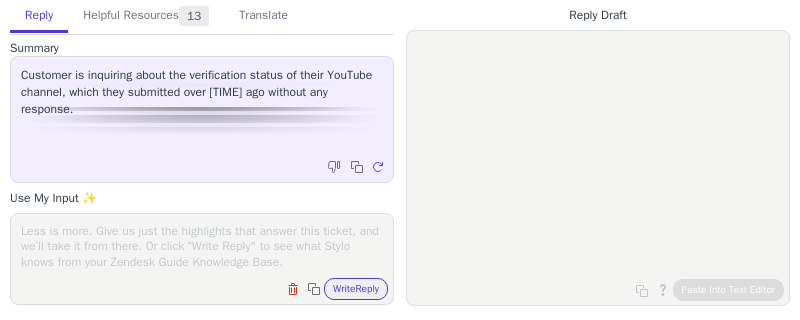 scroll, scrollTop: 0, scrollLeft: 0, axis: both 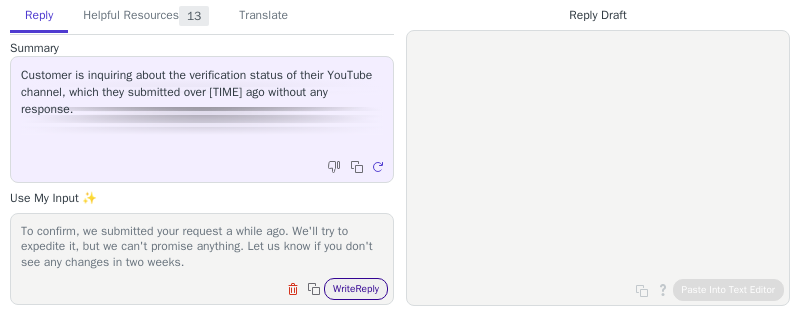type on "To confirm, we submitted your request a while ago. We'll try to expedite it, but we can't promise anything. Let us know if you don't see any changes in two weeks." 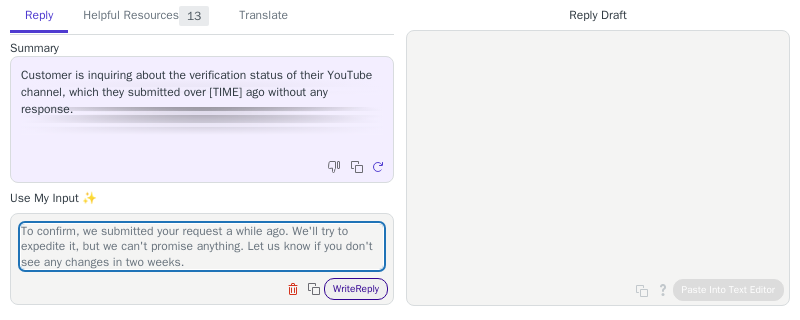 click on "Write  Reply" at bounding box center [356, 289] 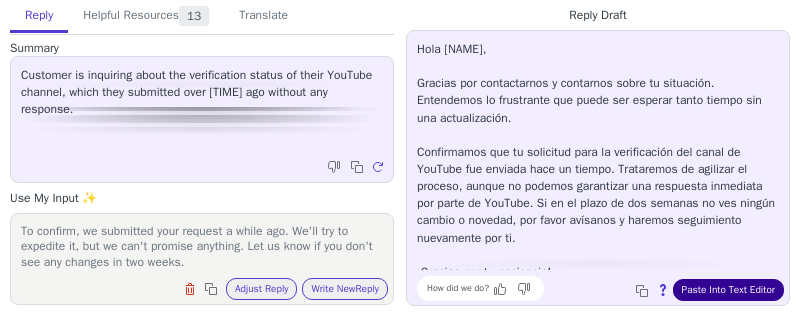click on "Paste Into Text Editor" at bounding box center (728, 290) 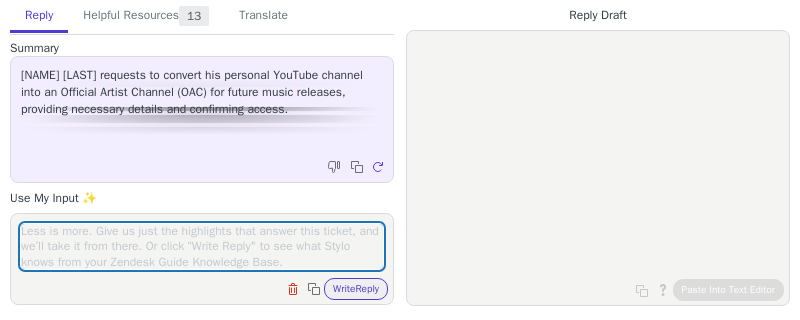 scroll, scrollTop: 0, scrollLeft: 0, axis: both 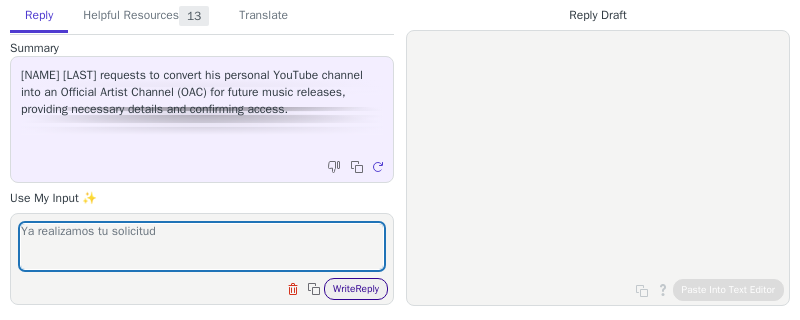 type on "Ya realizamos tu solicitud" 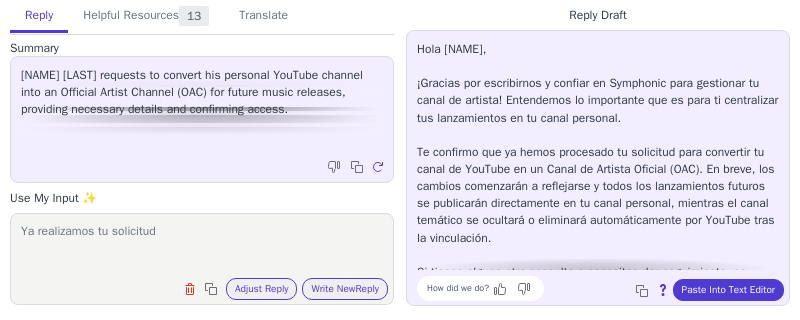 click on "How did we do?   Copy to clipboard About this reply Paste Into Text Editor" at bounding box center (608, 288) 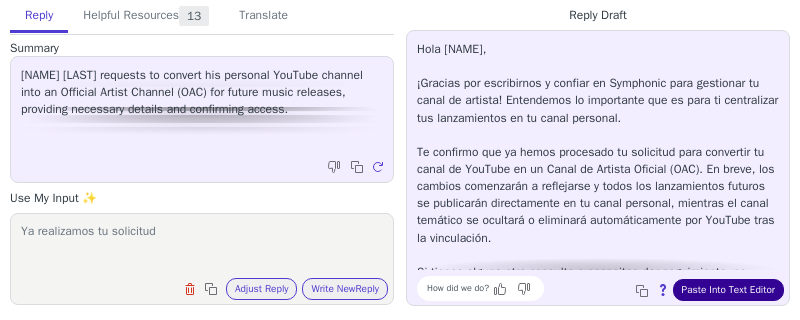 click on "Paste Into Text Editor" at bounding box center [728, 290] 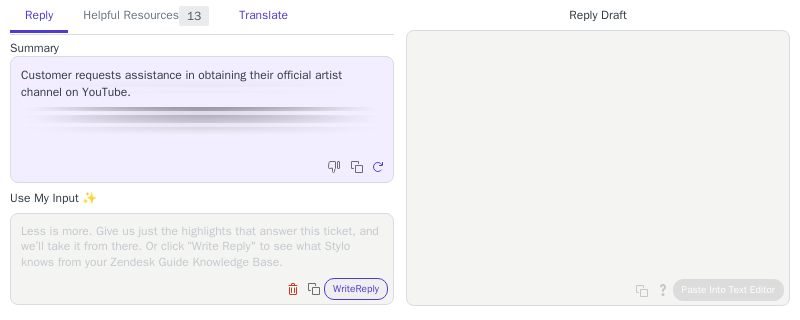 scroll, scrollTop: 0, scrollLeft: 0, axis: both 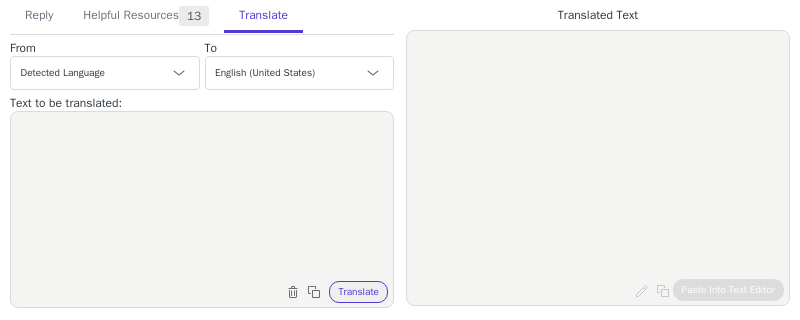 click at bounding box center [202, 197] 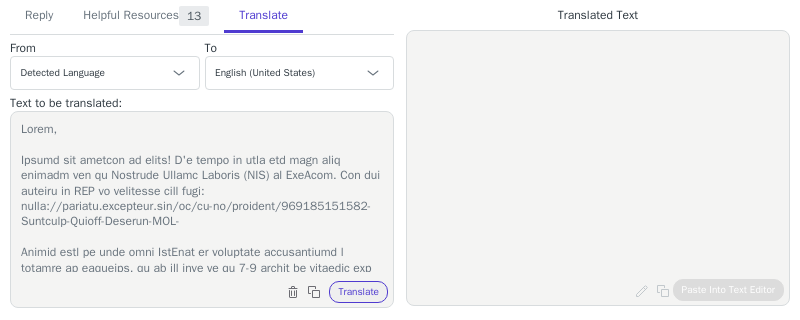 scroll, scrollTop: 327, scrollLeft: 0, axis: vertical 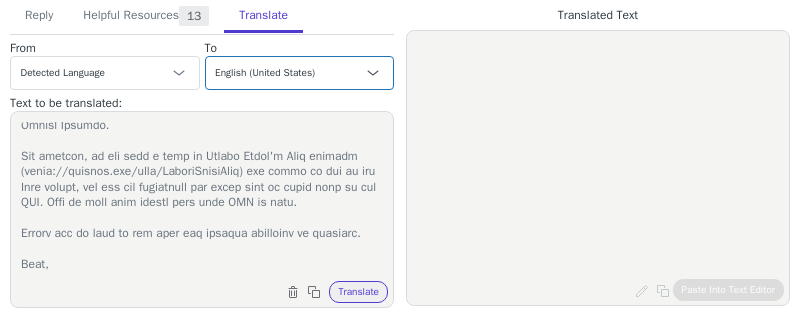 type on "Hello,
Thanks for getting in touch! I'm happy to help you with your request for an Official Artist Channel (OAC) on YouTube. You can request an OAC by following this link: https://support.symdistro.com/hc/en-us/articles/360034127132-Official-Artist-Channel-OAC-
Please keep in mind that YouTube is currently experiencing a backlog of requests, so it may take up to 3-4 months to complete the process. Unfortunately, we are unable to expedite any requests.
Once your OAC is set up, it will link all three of your channels together - your personal channel, Vevo channel (if you have one), and Topic channel - and convert your personal channel into an Official Artist Channel. The Vevo and Topic channels will still exist separately, but the videos on these channels (and future releases) will automatically appear on your Official Artist Channel. You will retain full login access to your Official Artist Channel.
For example, if you take a look at [NAME]'s Vevo channel (https://youtube.com/user/TaylorSwiftVevo)..." 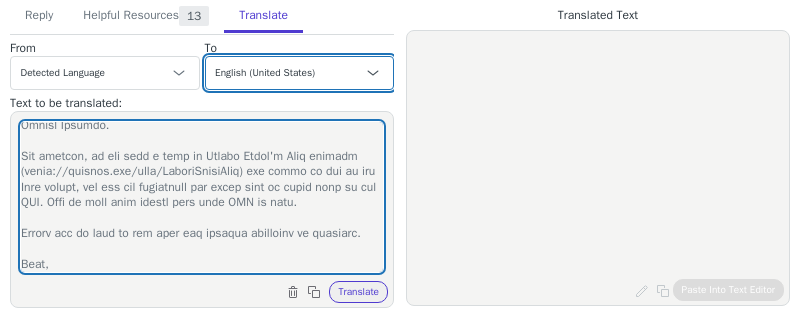 click on "Czech English (United States) Danish Dutch French French (Canada) German Italian Japanese Korean Norwegian Polish Portuguese Portuguese (Brazil) - português (Brasil) Slovak Spanish - español Swedish" at bounding box center (300, 73) 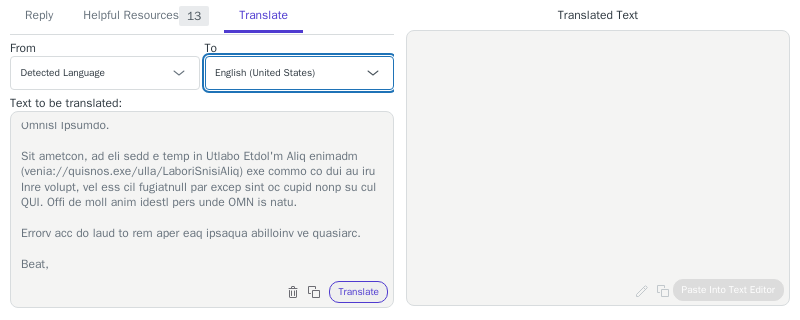 select on "es" 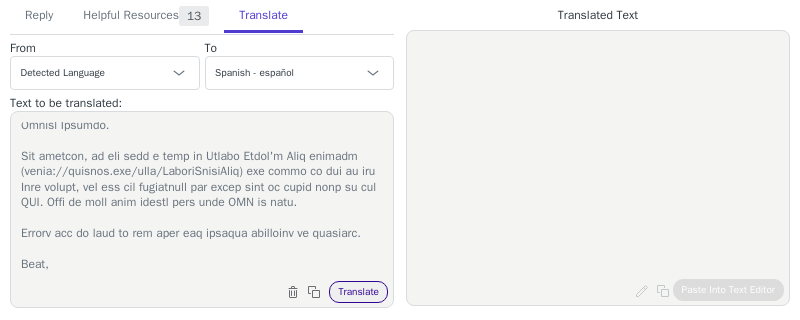 click on "Translate" at bounding box center [358, 292] 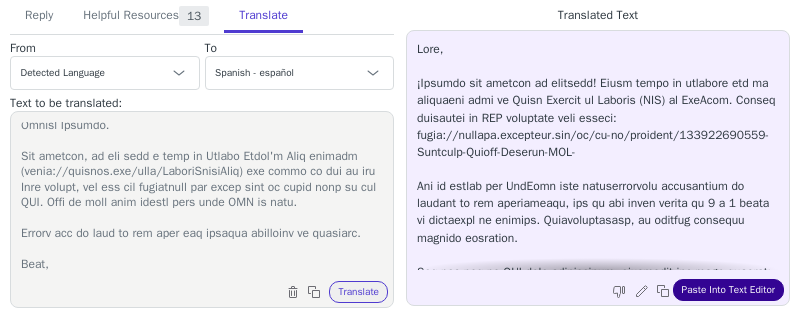 click on "Paste Into Text Editor" at bounding box center [728, 290] 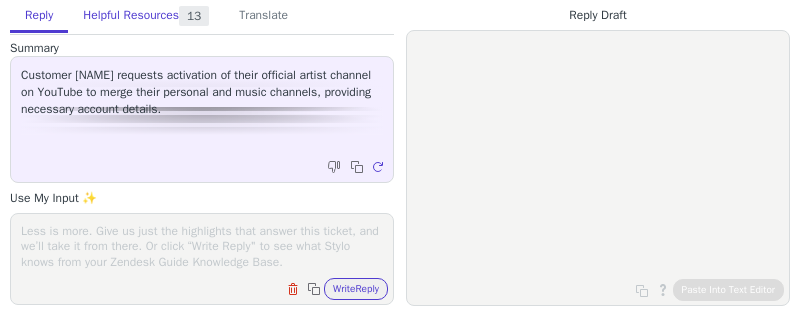 scroll, scrollTop: 0, scrollLeft: 0, axis: both 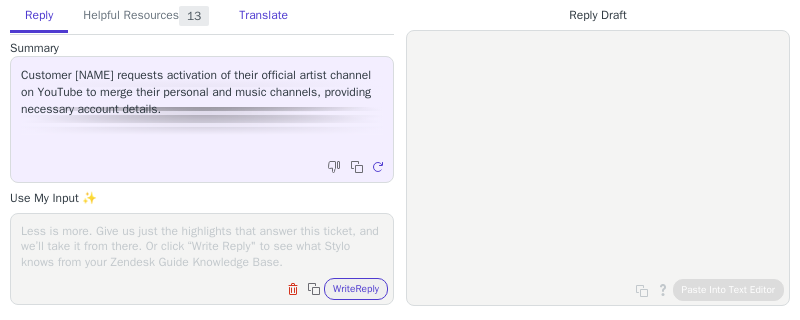 click on "Translate" at bounding box center (263, 16) 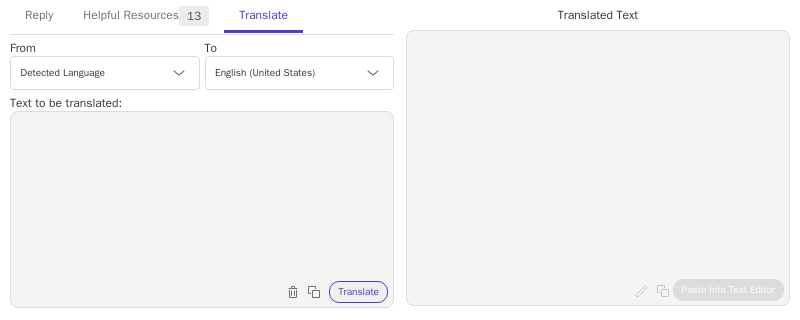 click at bounding box center [202, 197] 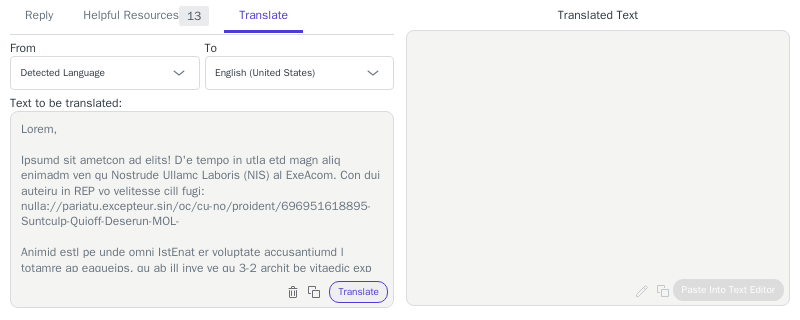 scroll, scrollTop: 327, scrollLeft: 0, axis: vertical 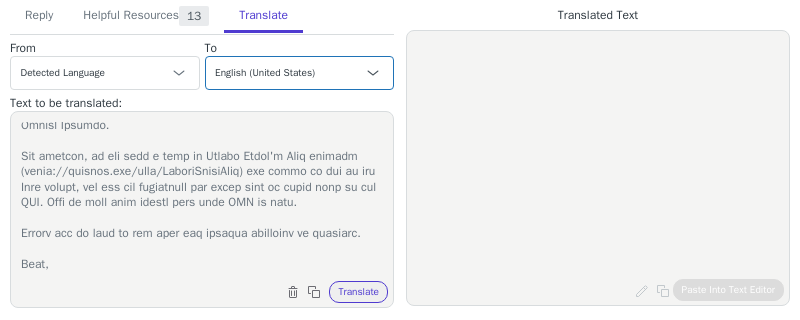 type on "Hello,
Thanks for getting in touch! I'm happy to help you with your request for an Official Artist Channel (OAC) on YouTube. You can request an OAC by following this link: https://support.symdistro.com/hc/en-us/articles/360034127132-Official-Artist-Channel-OAC-
Please keep in mind that YouTube is currently experiencing a backlog of requests, so it may take up to 3-4 months to complete the process. Unfortunately, we are unable to expedite any requests.
Once your OAC is set up, it will link all three of your channels together - your personal channel, Vevo channel (if you have one), and Topic channel - and convert your personal channel into an Official Artist Channel. The Vevo and Topic channels will still exist separately, but the videos on these channels (and future releases) will automatically appear on your Official Artist Channel. You will retain full login access to your Official Artist Channel.
For example, if you take a look at [ARTIST] Vevo channel (https://youtube.com/user/[ARTIST]Vevo)..." 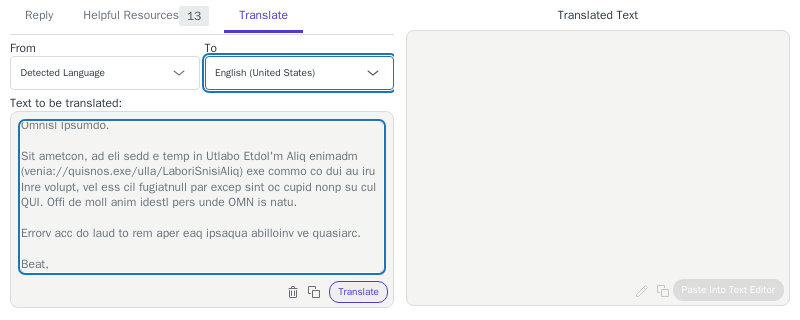 click on "Czech English (United States) Danish Dutch French French (Canada) German Italian Japanese Korean Norwegian Polish Portuguese Portuguese (Brazil) - português (Brasil) Slovak Spanish - español Swedish" at bounding box center (300, 73) 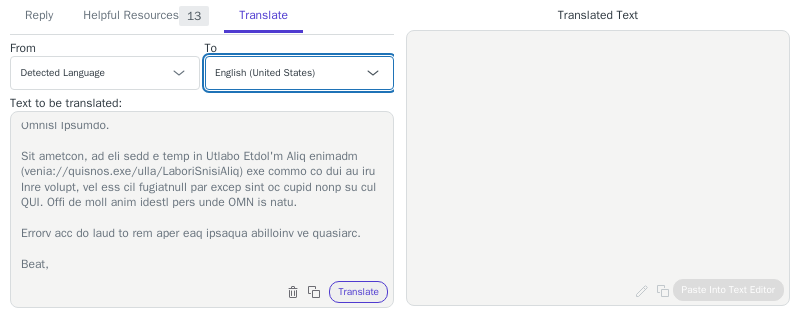 select on "es" 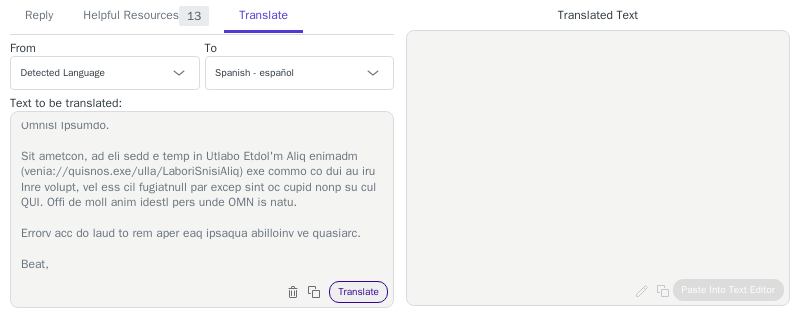 click on "Translate" at bounding box center (358, 292) 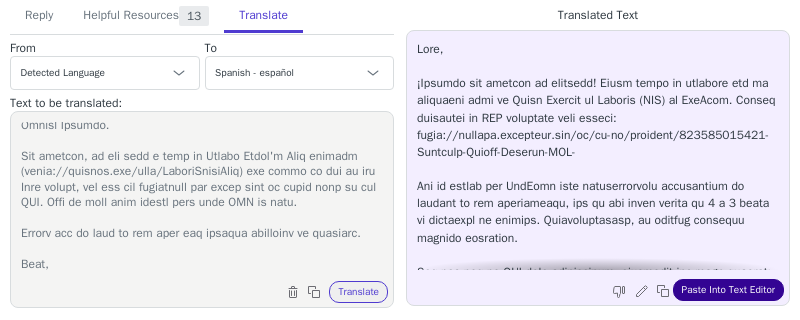 click on "Paste Into Text Editor" at bounding box center [728, 290] 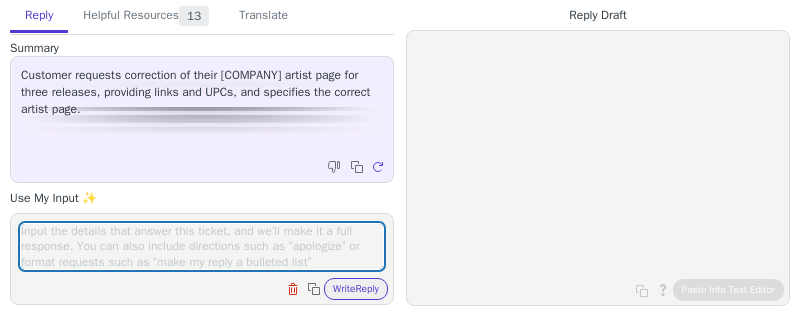 scroll, scrollTop: 0, scrollLeft: 0, axis: both 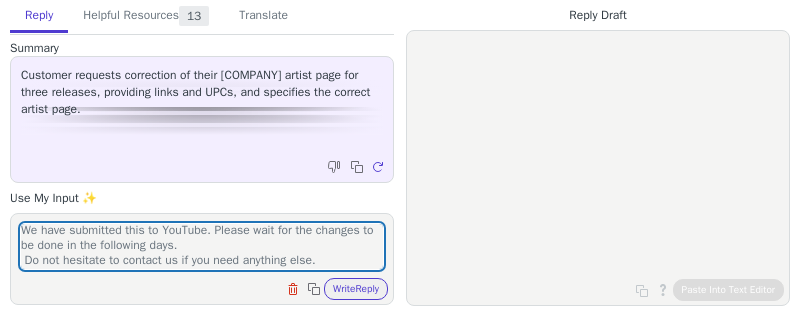 type on "Hi,
Thanks for reaching out!
We have submitted this to YouTube. Please wait for the changes to be done in the following days.
Do not hesitate to contact us if you need anything else." 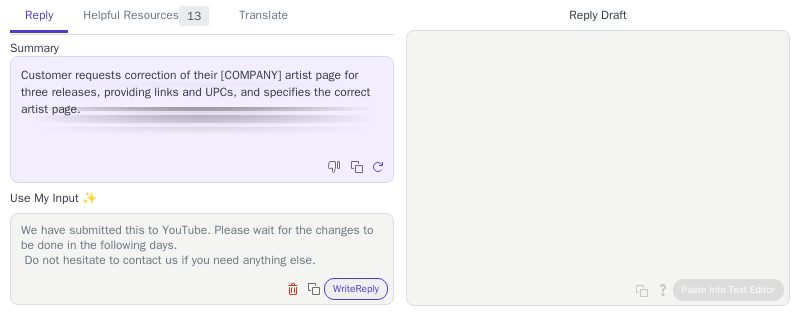click on "Hi,
Thanks for reaching out!
We have submitted this to YouTube. Please wait for the changes to be done in the following days.
Do not hesitate to contact us if you need anything else.
Clear field Copy to clipboard Write  Reply" at bounding box center (202, 259) 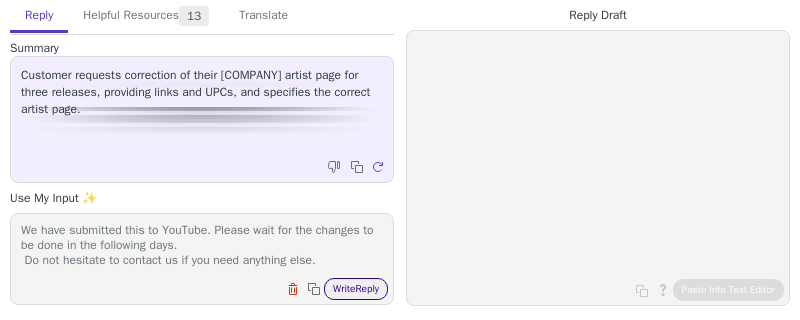 click on "Write  Reply" at bounding box center [356, 289] 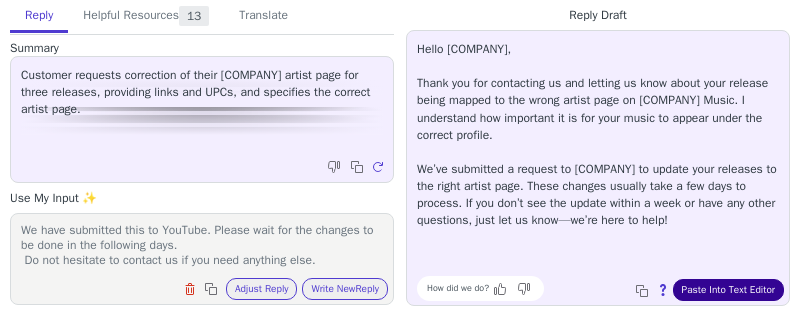 click on "Paste Into Text Editor" at bounding box center [728, 290] 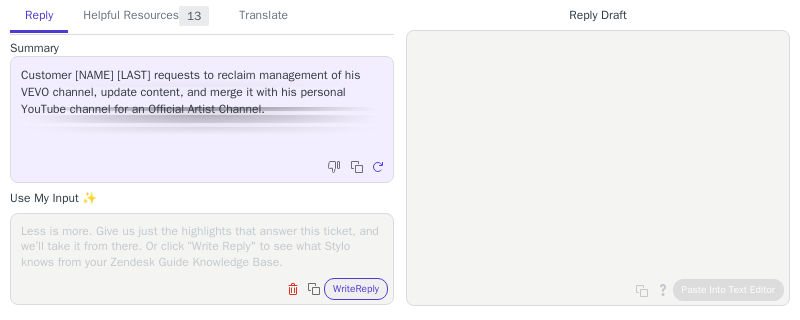 scroll, scrollTop: 0, scrollLeft: 0, axis: both 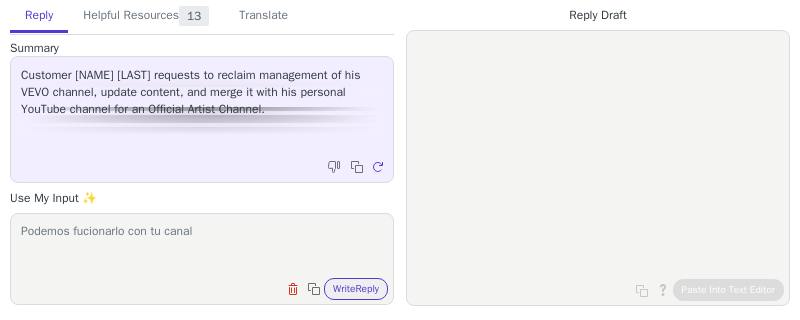click on "Podemos fucionarlo con tu canal" at bounding box center (202, 246) 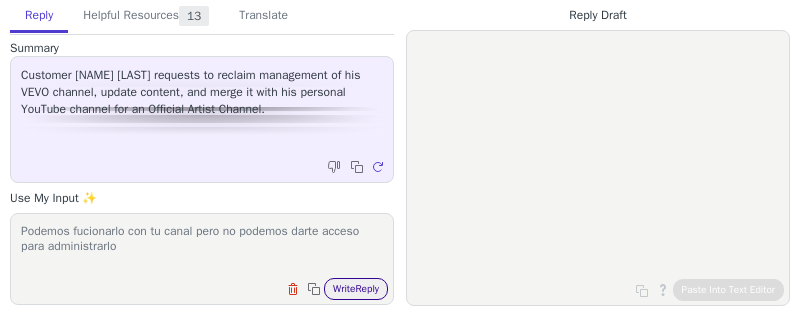 type on "Podemos fucionarlo con tu canal pero no podemos darte acceso para administrarlo" 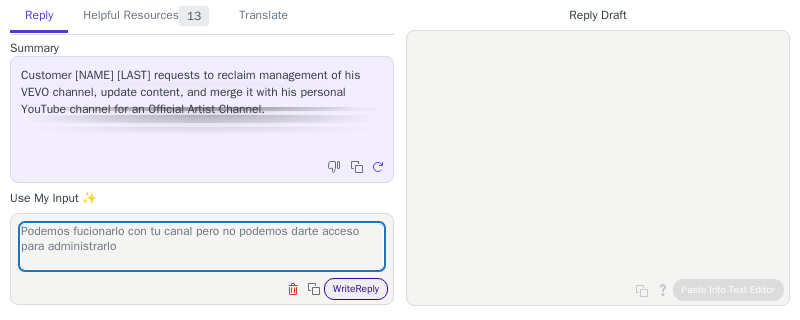 click on "Write  Reply" at bounding box center [356, 289] 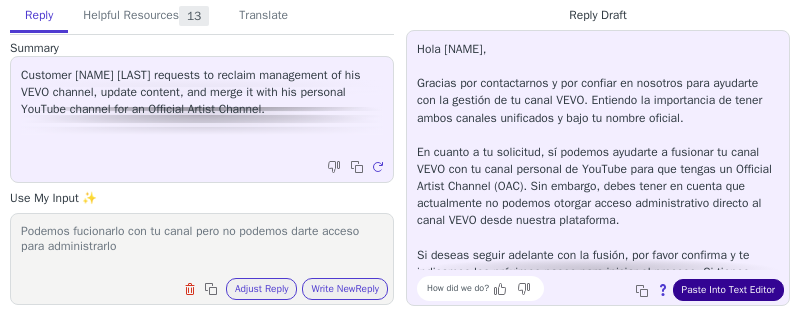 click on "Paste Into Text Editor" at bounding box center (728, 290) 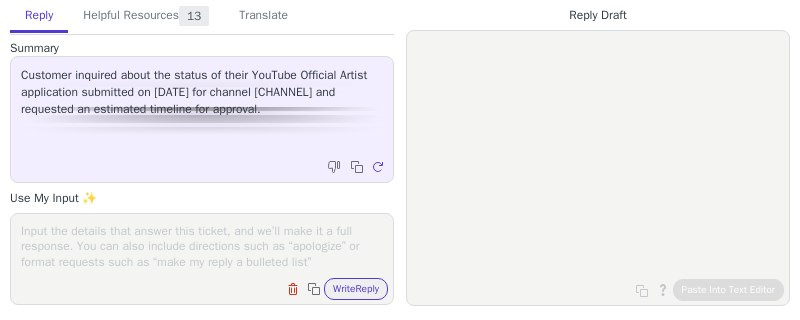 scroll, scrollTop: 0, scrollLeft: 0, axis: both 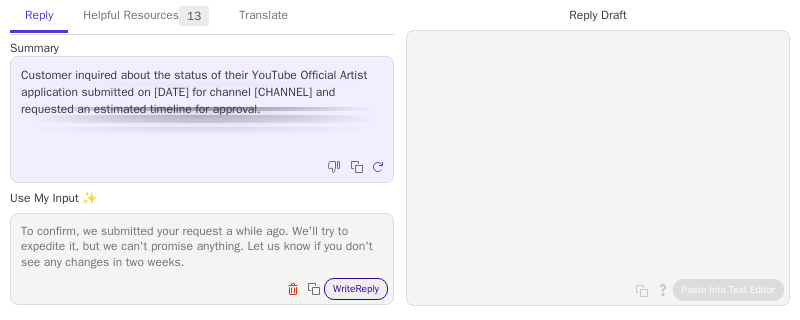 type on "To confirm, we submitted your request a while ago. We'll try to expedite it, but we can't promise anything. Let us know if you don't see any changes in two weeks." 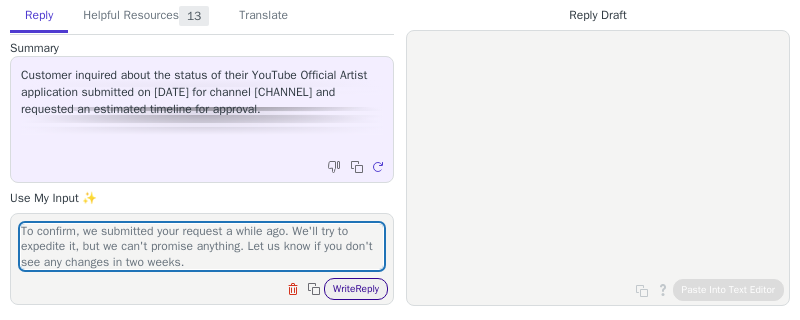 click on "Write  Reply" at bounding box center [356, 289] 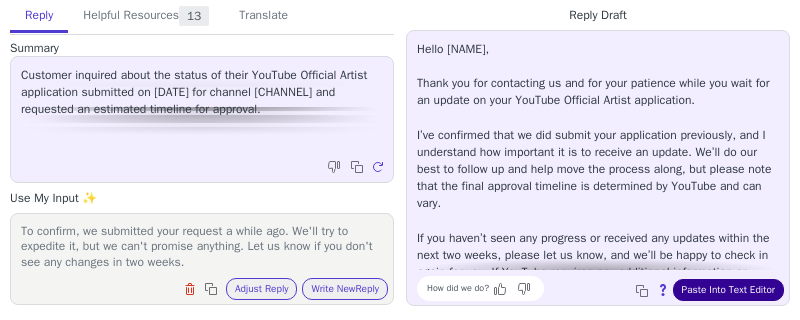 click on "Paste Into Text Editor" at bounding box center (728, 290) 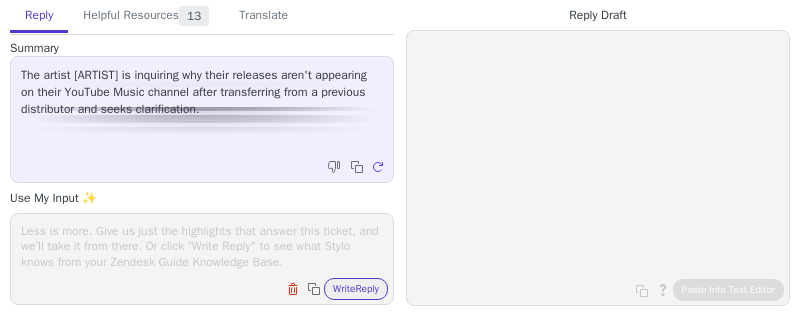 scroll, scrollTop: 0, scrollLeft: 0, axis: both 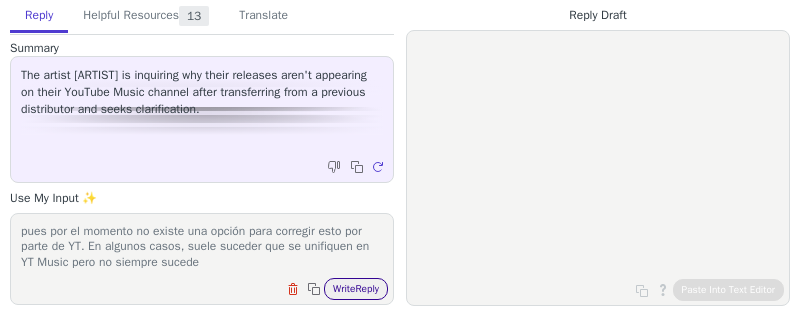 type on "Ya enviamos el contenido a tu canal. Sin embargo, ten en cuenta que ne YouTube no se unifican las reproducciones de cada Art Track pues por el momento no existe una opción para corregir esto por parte de YT. En algunos casos, suele suceder que se unifiquen en YT Music pero no siempre sucede" 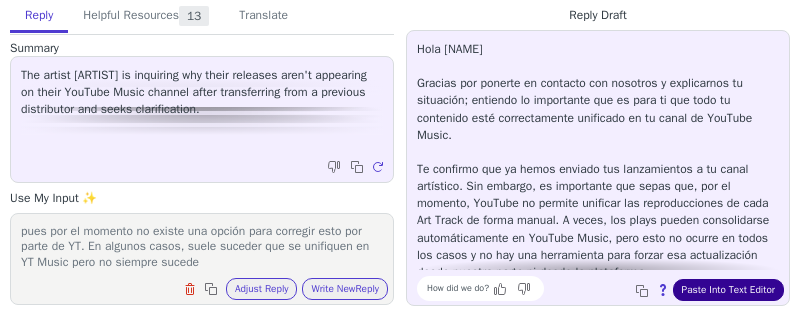 click on "Paste Into Text Editor" at bounding box center (728, 290) 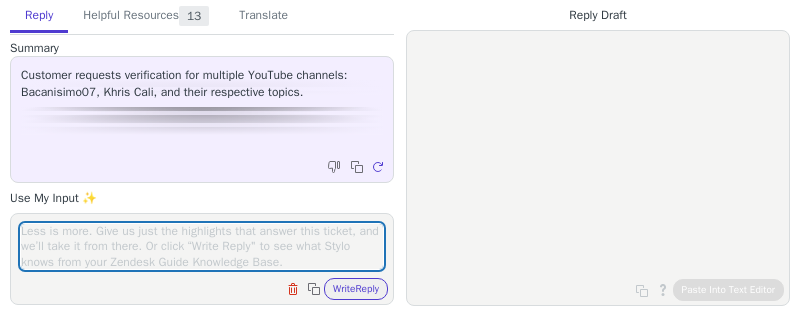 scroll, scrollTop: 0, scrollLeft: 0, axis: both 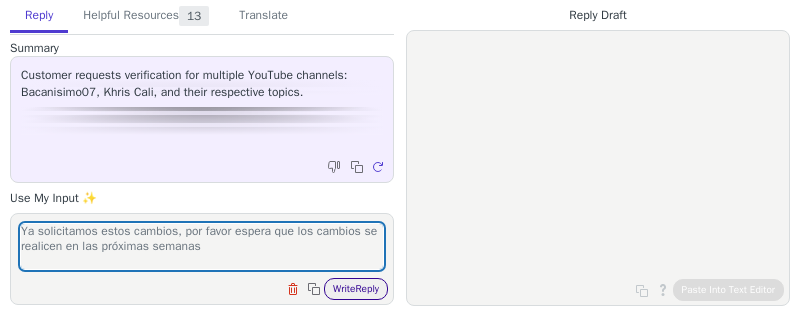 type on "Ya solicitamos estos cambios, por favor espera que los cambios se realicen en las próximas semanas" 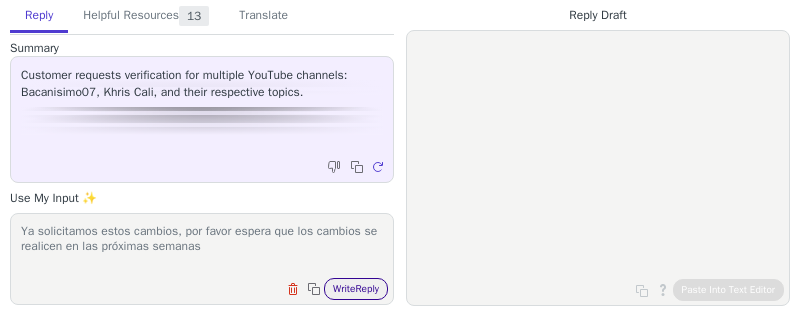 click on "Write  Reply" at bounding box center (356, 289) 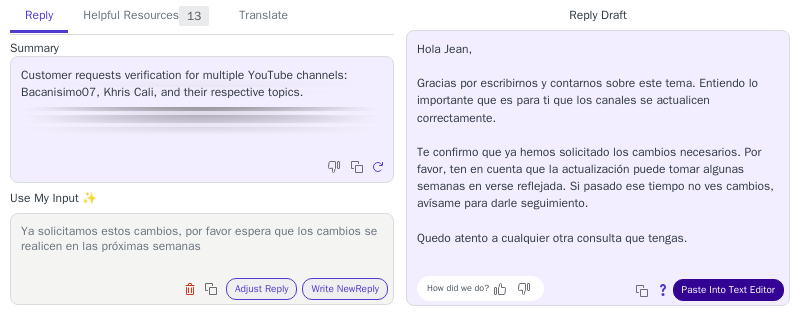 click on "Paste Into Text Editor" at bounding box center (728, 290) 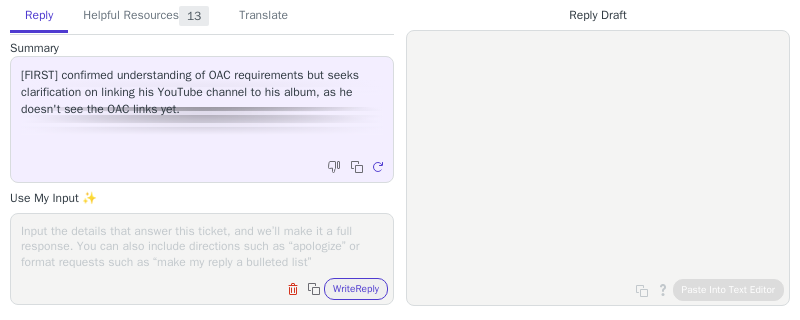 scroll, scrollTop: 0, scrollLeft: 0, axis: both 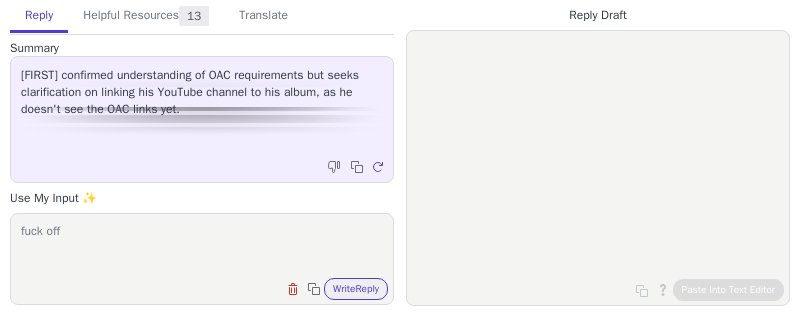 type on "fuck off" 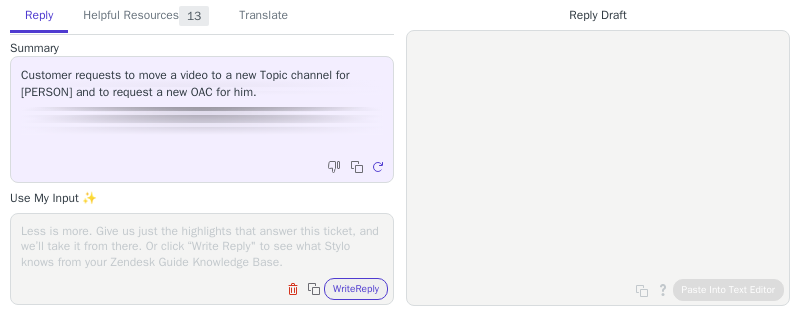 scroll, scrollTop: 0, scrollLeft: 0, axis: both 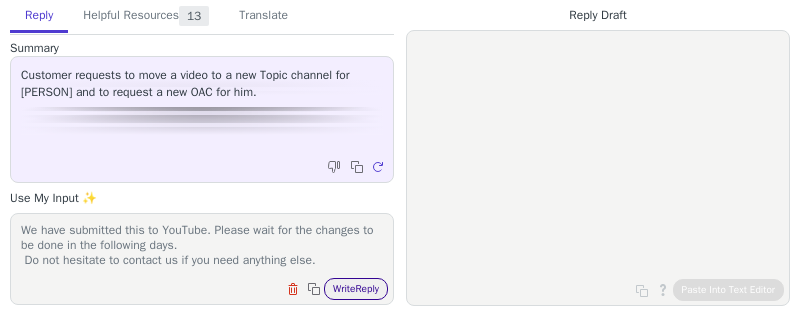 type on "Hi,
Thanks for reaching out!
We have submitted this to YouTube. Please wait for the changes to be done in the following days.
Do not hesitate to contact us if you need anything else." 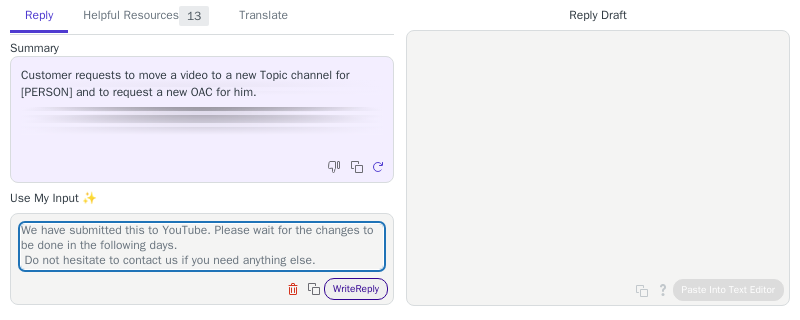 click on "Write  Reply" at bounding box center (356, 289) 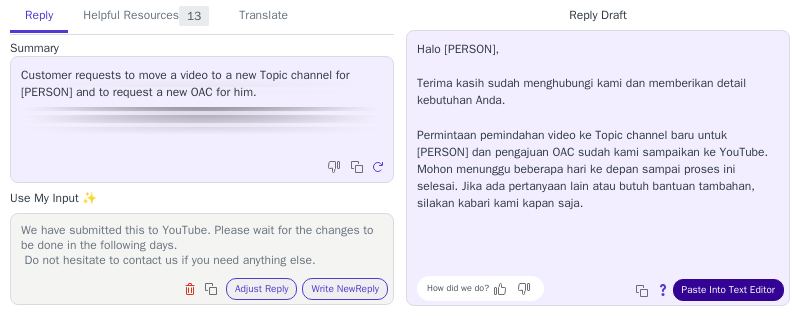 click on "Paste Into Text Editor" at bounding box center (728, 290) 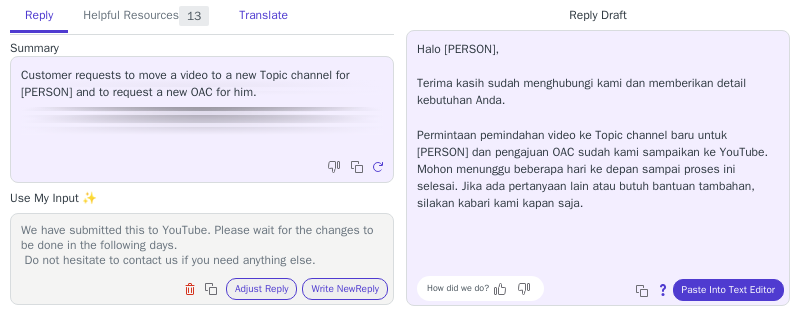 click on "Translate" at bounding box center [263, 16] 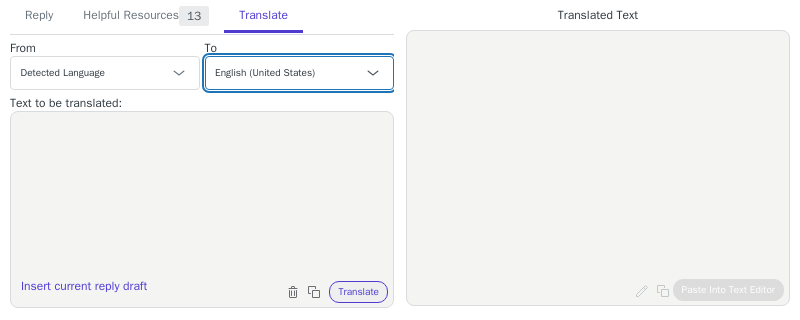 click on "Czech English (United States) Danish Dutch French French (Canada) German Italian Japanese Korean Norwegian Polish Portuguese Portuguese (Brazil) - português (Brasil) Slovak Spanish - español Swedish" at bounding box center [300, 73] 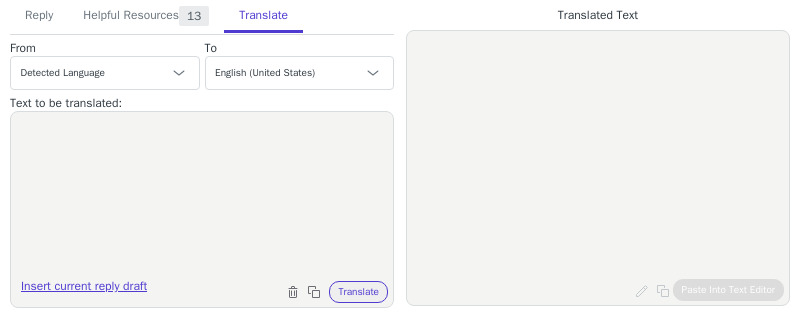 click on "Insert current reply draft" at bounding box center (84, 290) 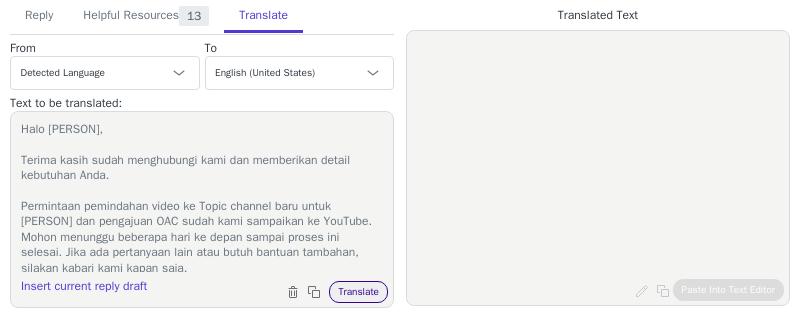 click on "Translate" at bounding box center (358, 292) 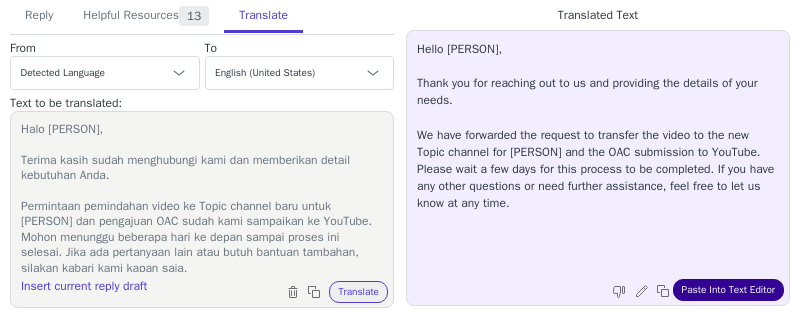 click on "Paste Into Text Editor" at bounding box center [728, 290] 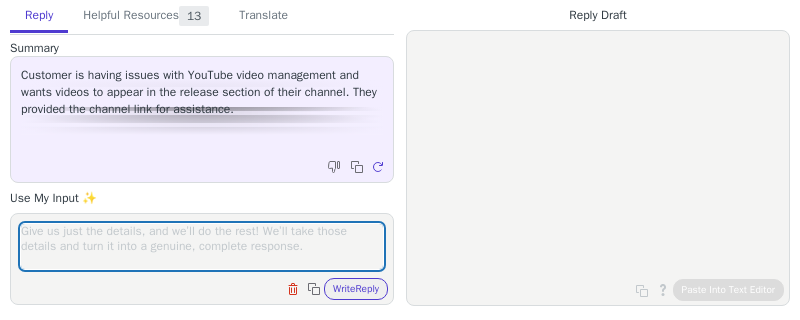scroll, scrollTop: 0, scrollLeft: 0, axis: both 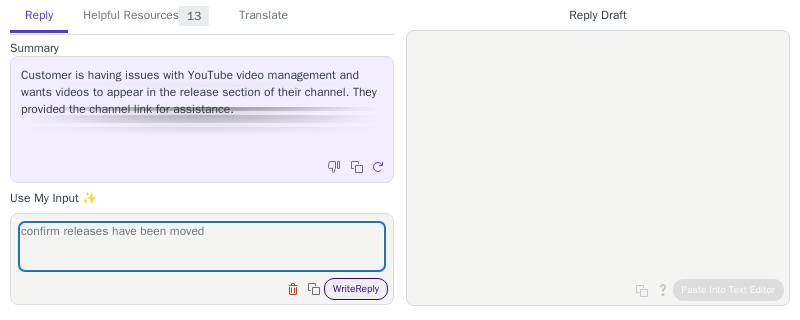 type on "confirm releases have been moved" 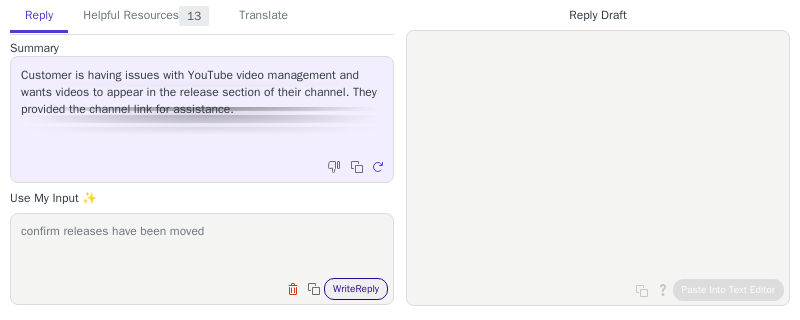 click on "Write  Reply" at bounding box center (356, 289) 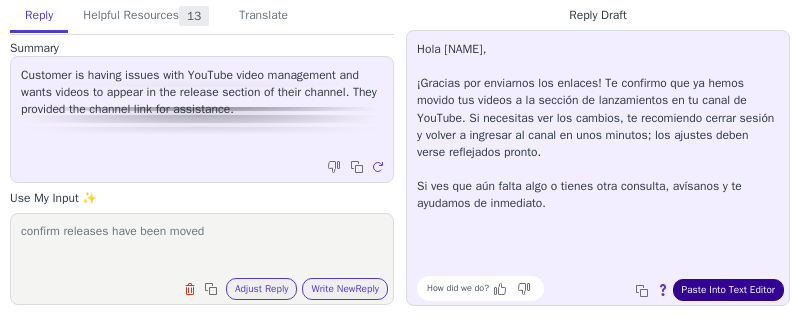 click on "Paste Into Text Editor" at bounding box center (728, 290) 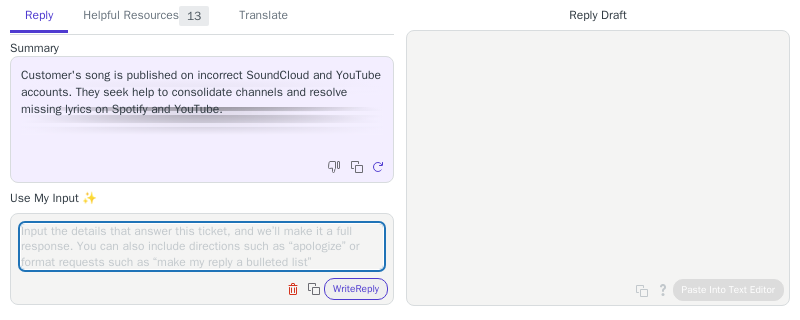 scroll, scrollTop: 0, scrollLeft: 0, axis: both 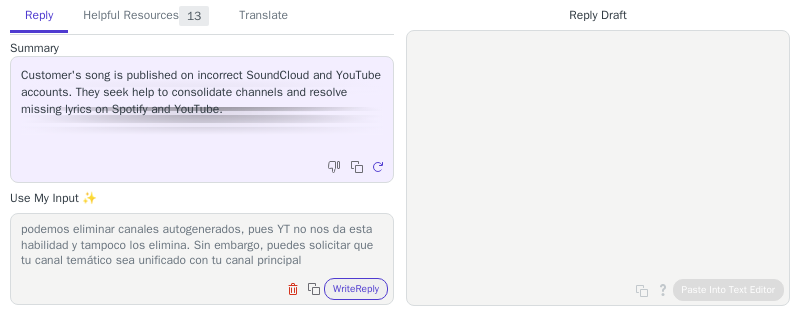 click on "Para, SC ya solicitamos la corrección. En cuanto a YT, no podemos eliminar canales autogenerados, pues YT no nos da esta habilidad y tampoco los elimina. Sin embargo, puedes solicitar que tu canal temático sea unificado con tu canal principal" at bounding box center [202, 246] 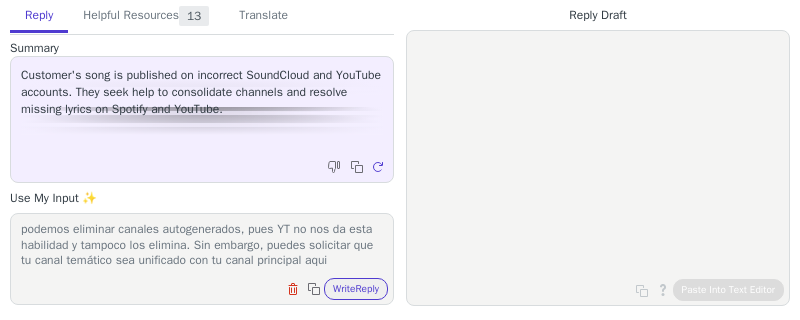 paste on "https://support.symdistro.com/hc/en-us/articles/360034127132-Official-Artist-Channel-OAC" 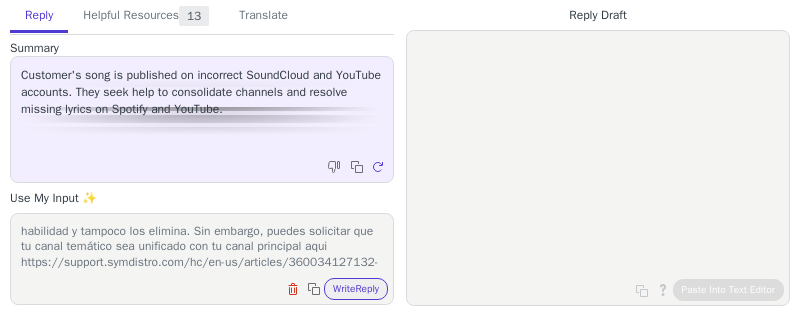 scroll, scrollTop: 46, scrollLeft: 0, axis: vertical 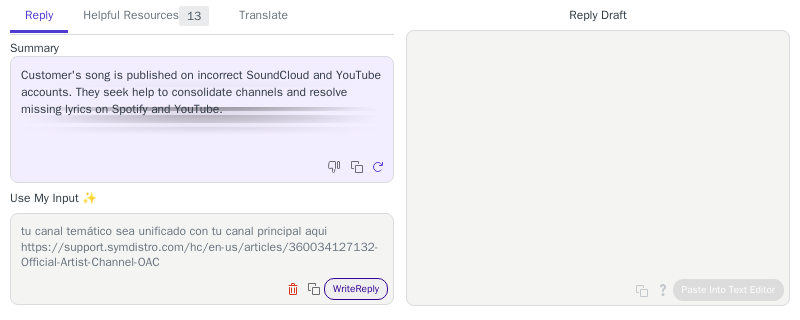 type on "Para, SC ya solicitamos la corrección. En cuanto a YT, no podemos eliminar canales autogenerados, pues YT no nos da esta habilidad y tampoco los elimina. Sin embargo, puedes solicitar que tu canal temático sea unificado con tu canal principal aqui https://support.symdistro.com/hc/en-us/articles/360034127132-Official-Artist-Channel-OAC" 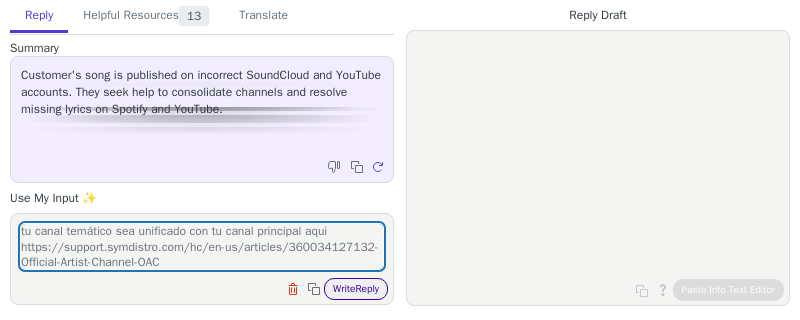 click on "Write  Reply" at bounding box center (356, 289) 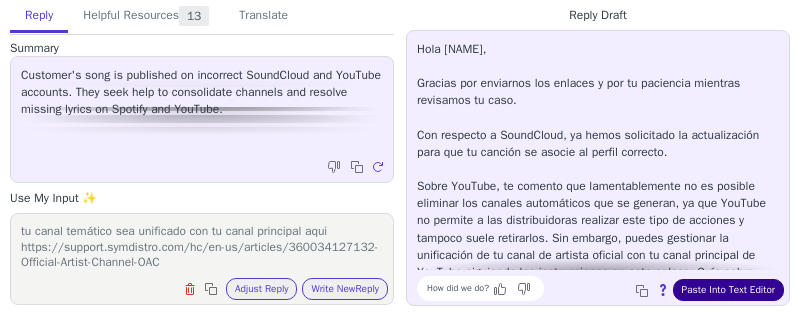 click on "Paste Into Text Editor" at bounding box center (728, 290) 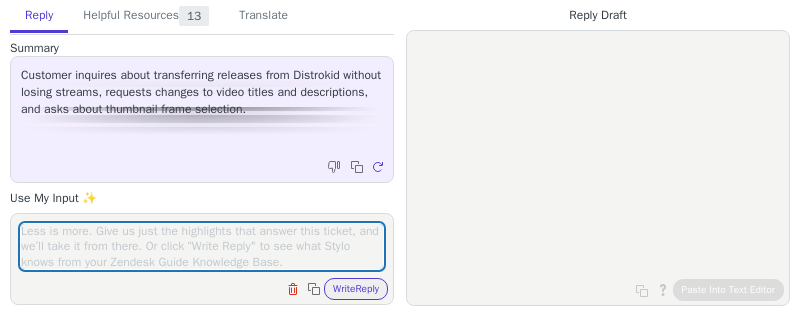 scroll, scrollTop: 0, scrollLeft: 0, axis: both 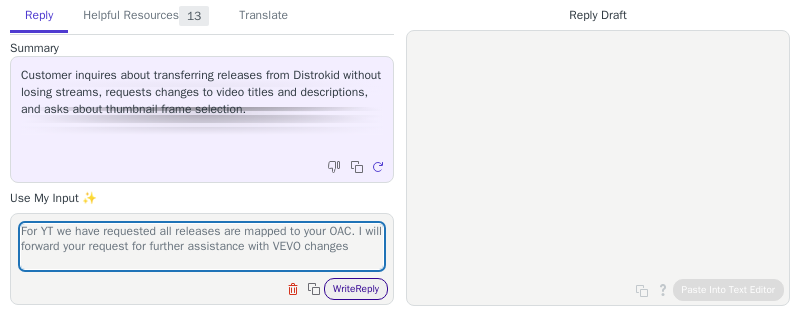type on "For YT we have requested all releases are mapped to your OAC. I will forward your request for further assistance with VEVO changes" 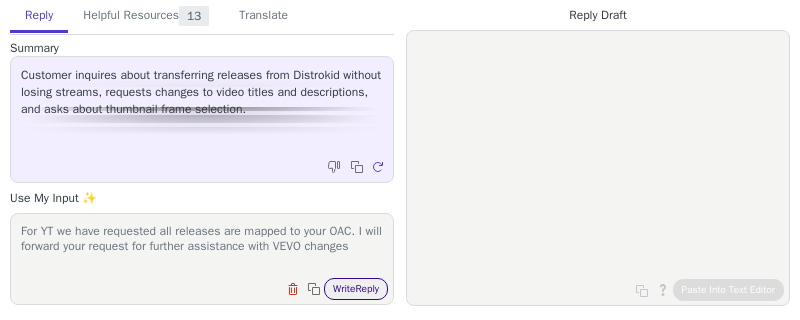 click on "Write  Reply" at bounding box center (356, 289) 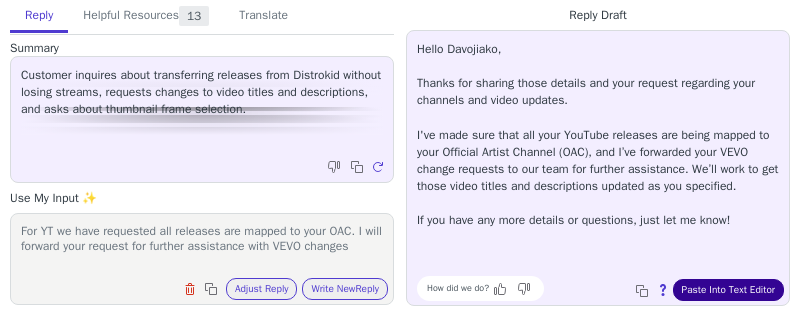 click on "Paste Into Text Editor" at bounding box center (728, 290) 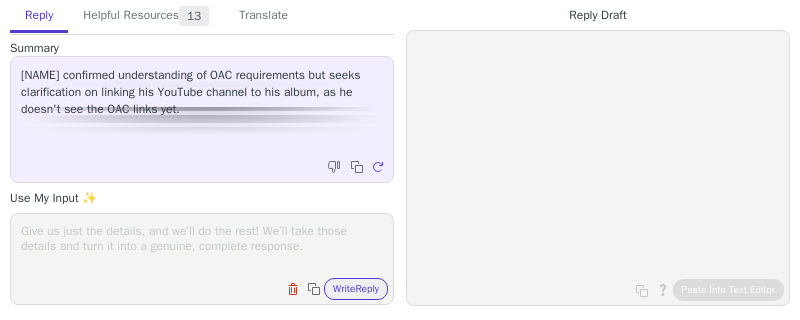 scroll, scrollTop: 0, scrollLeft: 0, axis: both 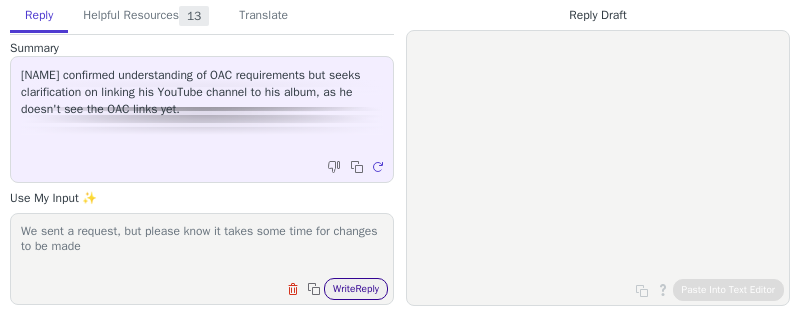 type on "We sent a request, but please know it takes some time for changes to be made" 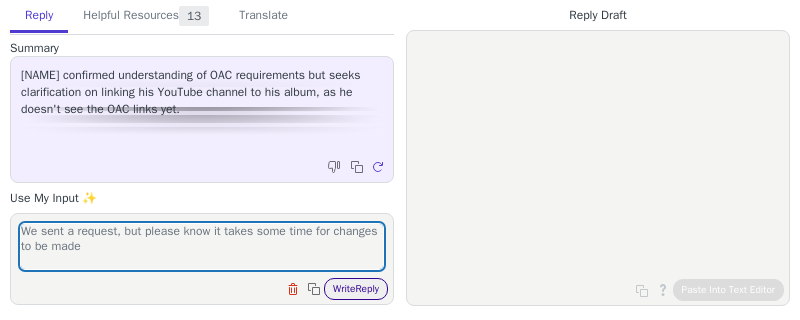 click on "Write  Reply" at bounding box center [356, 289] 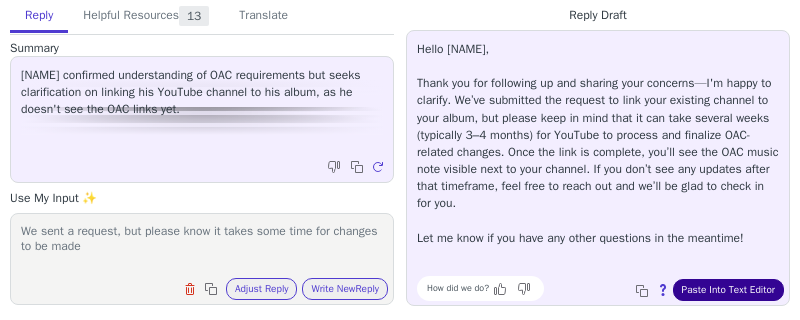click on "Paste Into Text Editor" at bounding box center [728, 290] 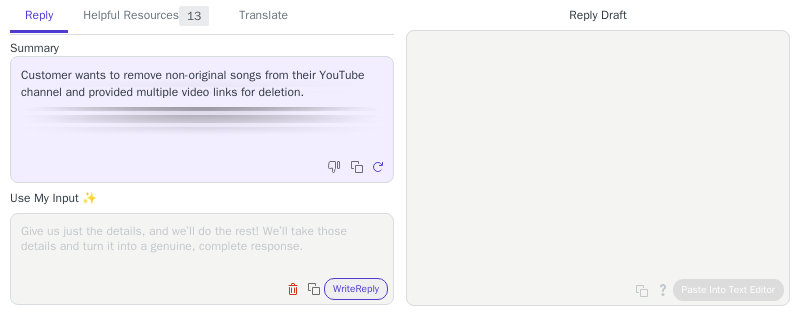 scroll, scrollTop: 0, scrollLeft: 0, axis: both 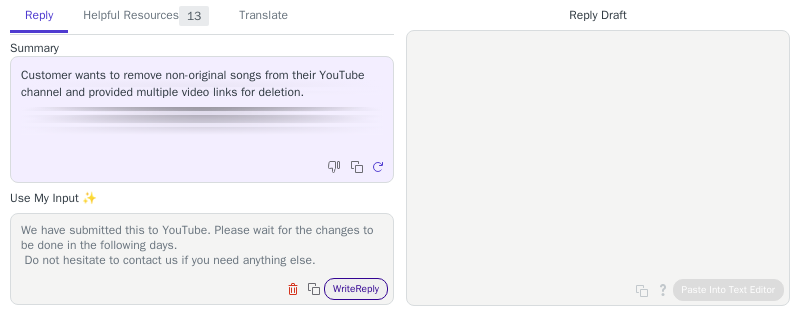 type on "Hi,
Thanks for reaching out!
We have submitted this to YouTube. Please wait for the changes to be done in the following days.
Do not hesitate to contact us if you need anything else." 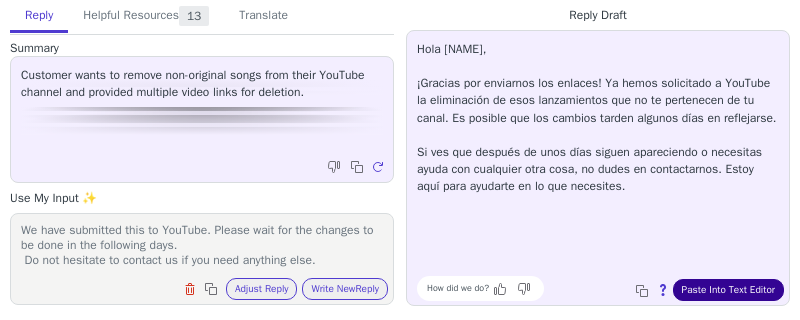 click on "Paste Into Text Editor" at bounding box center [728, 290] 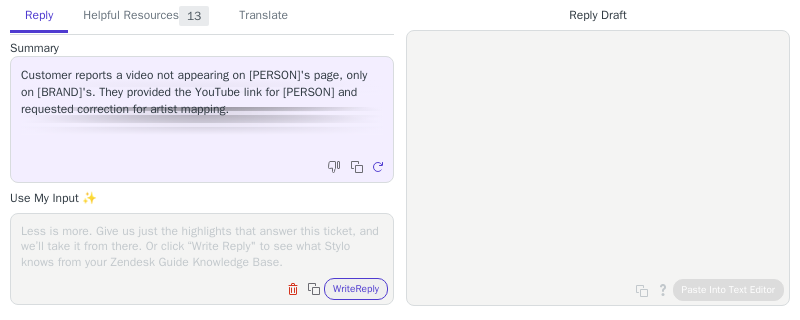 scroll, scrollTop: 0, scrollLeft: 0, axis: both 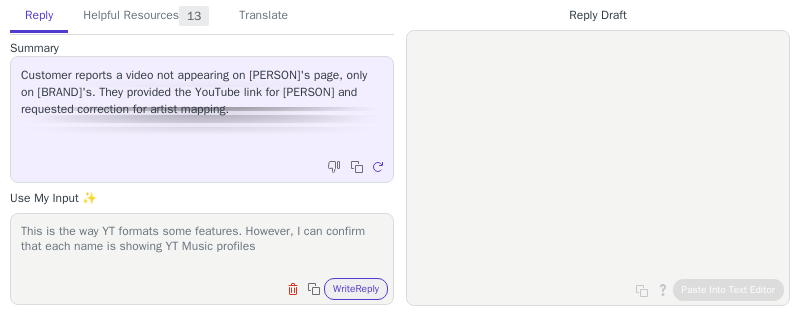 click on "This is the way YT formats some features. However, I can confirm that each name is showing YT Music profiles" at bounding box center (202, 246) 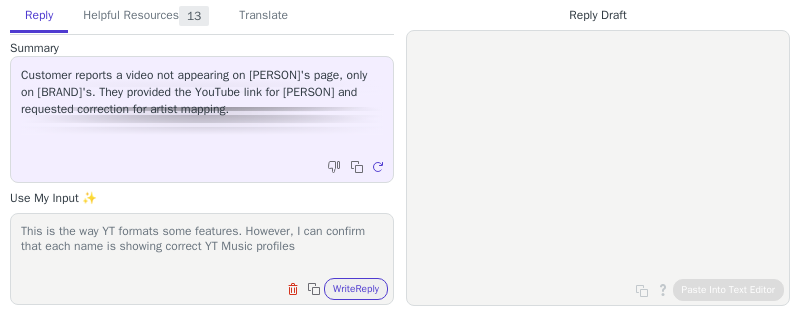 click on "This is the way YT formats some features. However, I can confirm that each name is showing correct YT Music profiles" at bounding box center (202, 246) 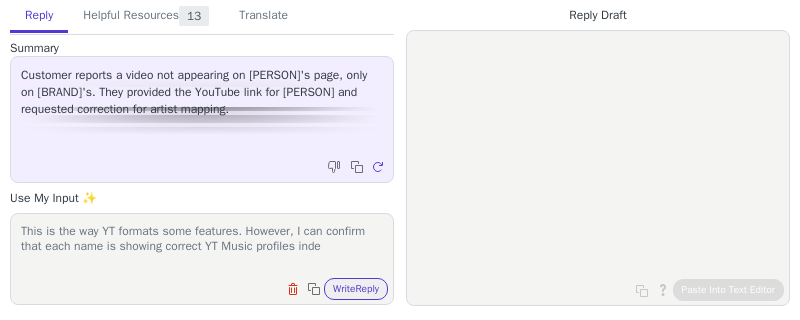 scroll, scrollTop: 0, scrollLeft: 0, axis: both 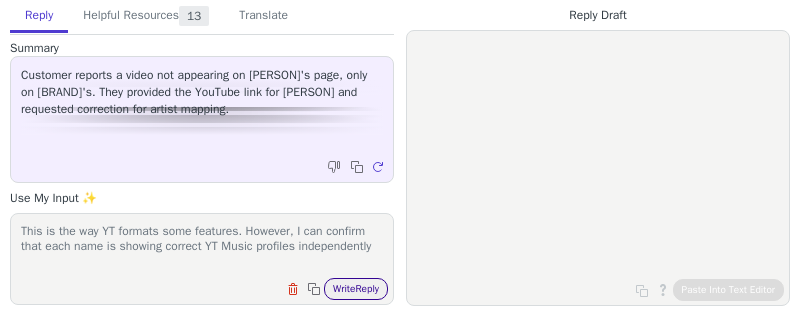 type on "This is the way YT formats some features. However, I can confirm that each name is showing correct YT Music profiles independently" 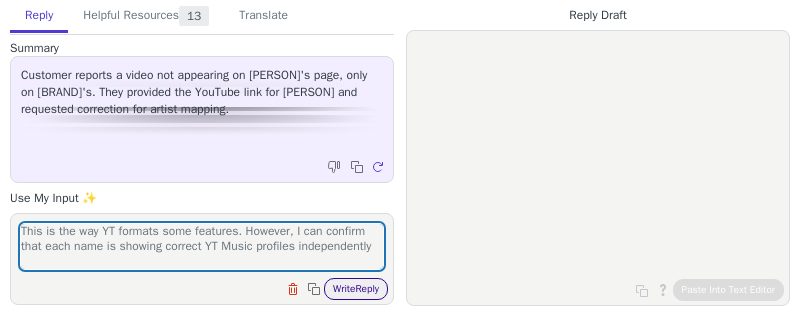 click on "Write  Reply" at bounding box center [356, 289] 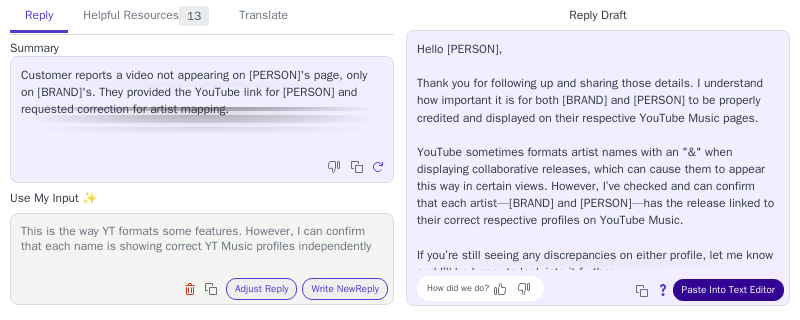 click on "Paste Into Text Editor" at bounding box center [728, 290] 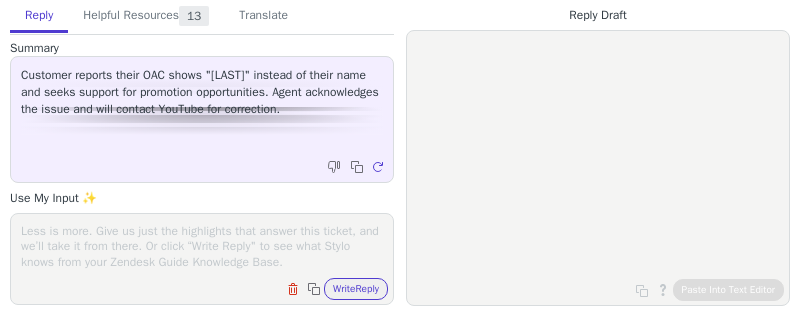 scroll, scrollTop: 0, scrollLeft: 0, axis: both 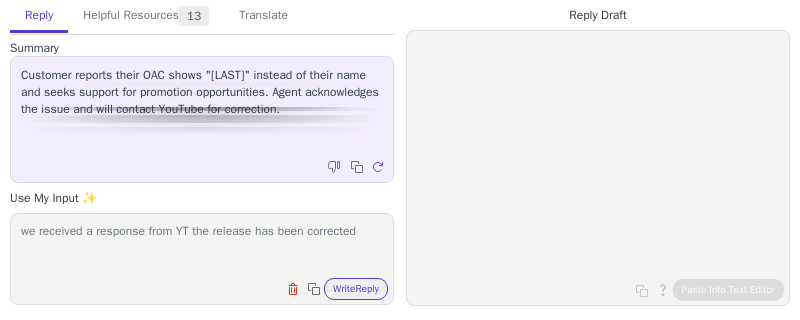 click on "we received a response from YT the release has been corrected" at bounding box center [202, 246] 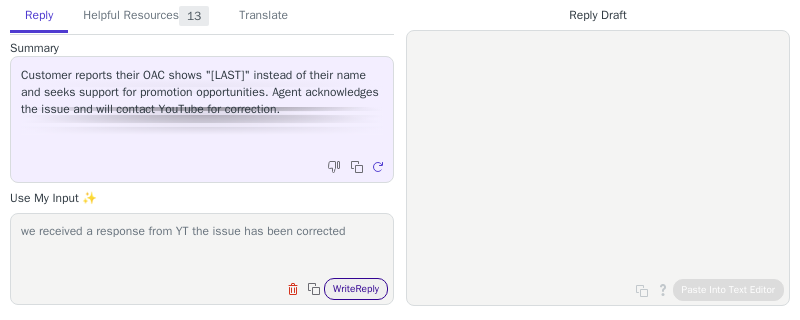 type on "we received a response from YT the issue has been corrected" 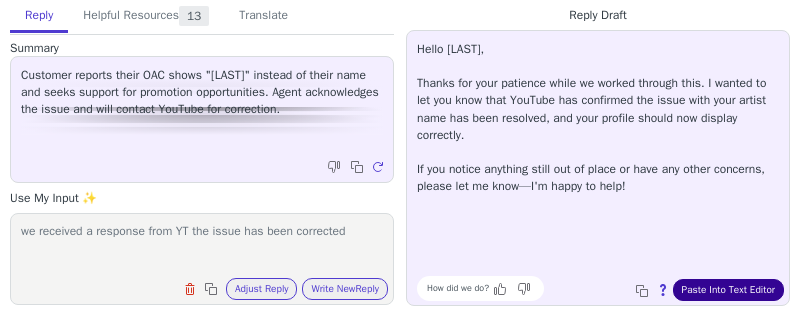 click on "Paste Into Text Editor" at bounding box center [728, 290] 